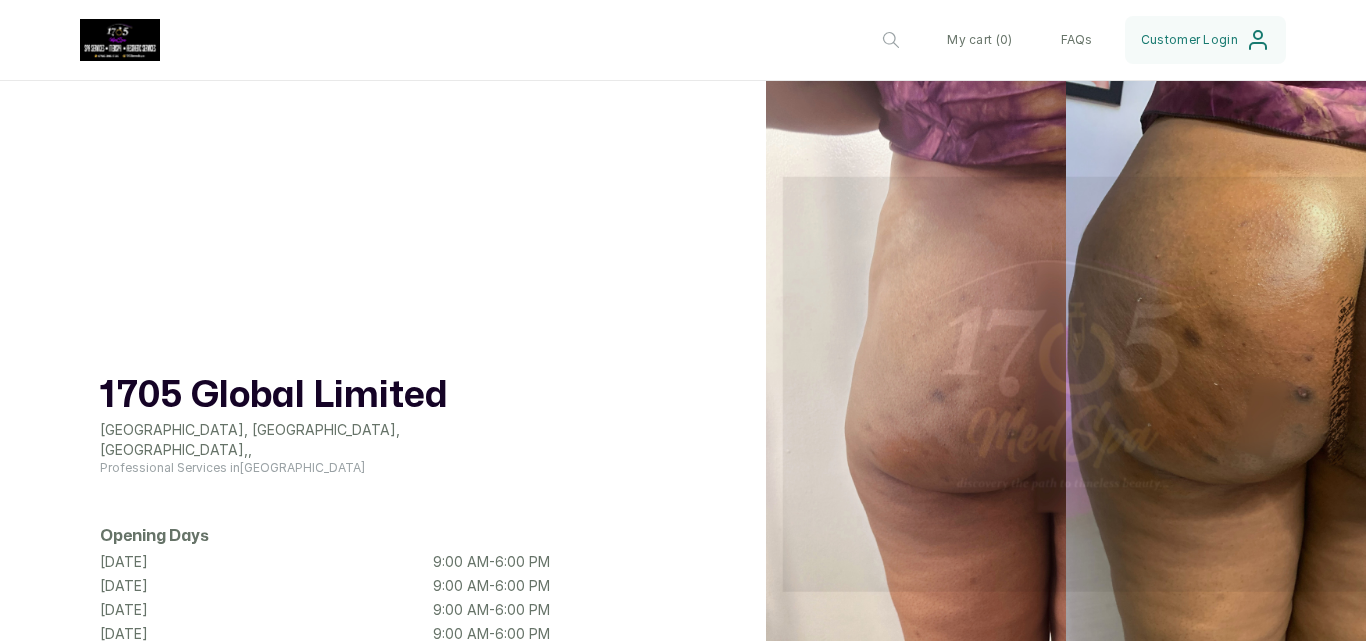 scroll, scrollTop: 0, scrollLeft: 0, axis: both 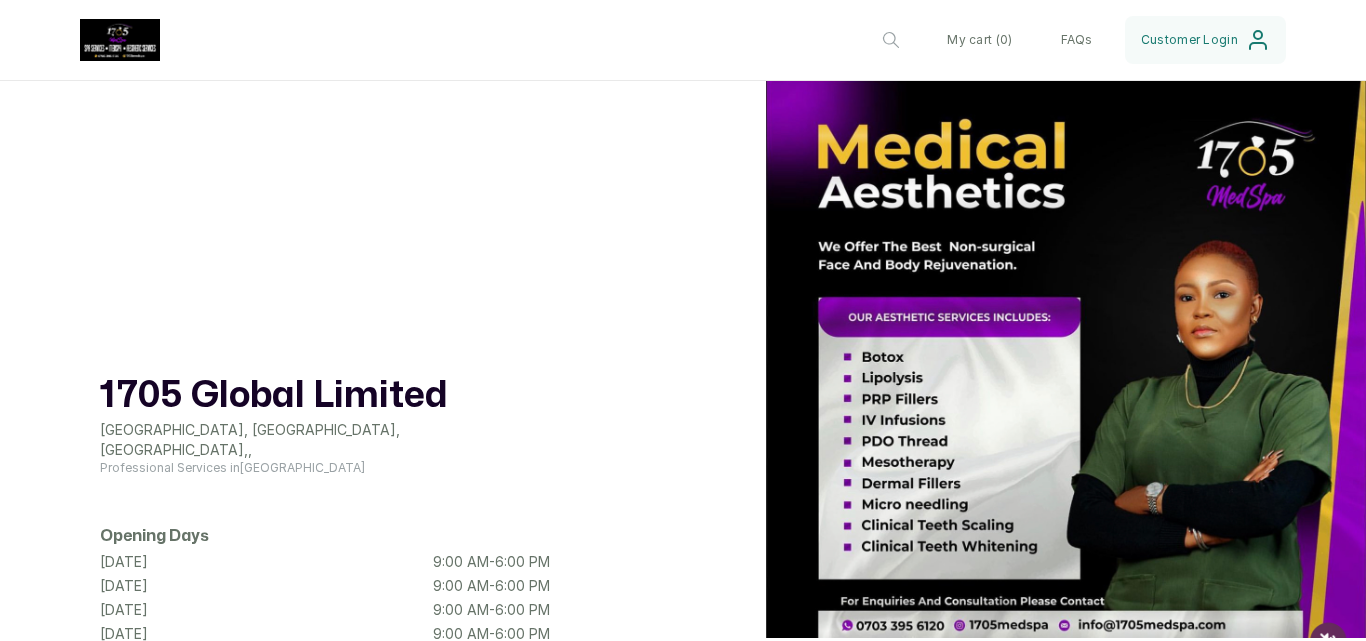 drag, startPoint x: 1157, startPoint y: 292, endPoint x: 1191, endPoint y: 223, distance: 76.922035 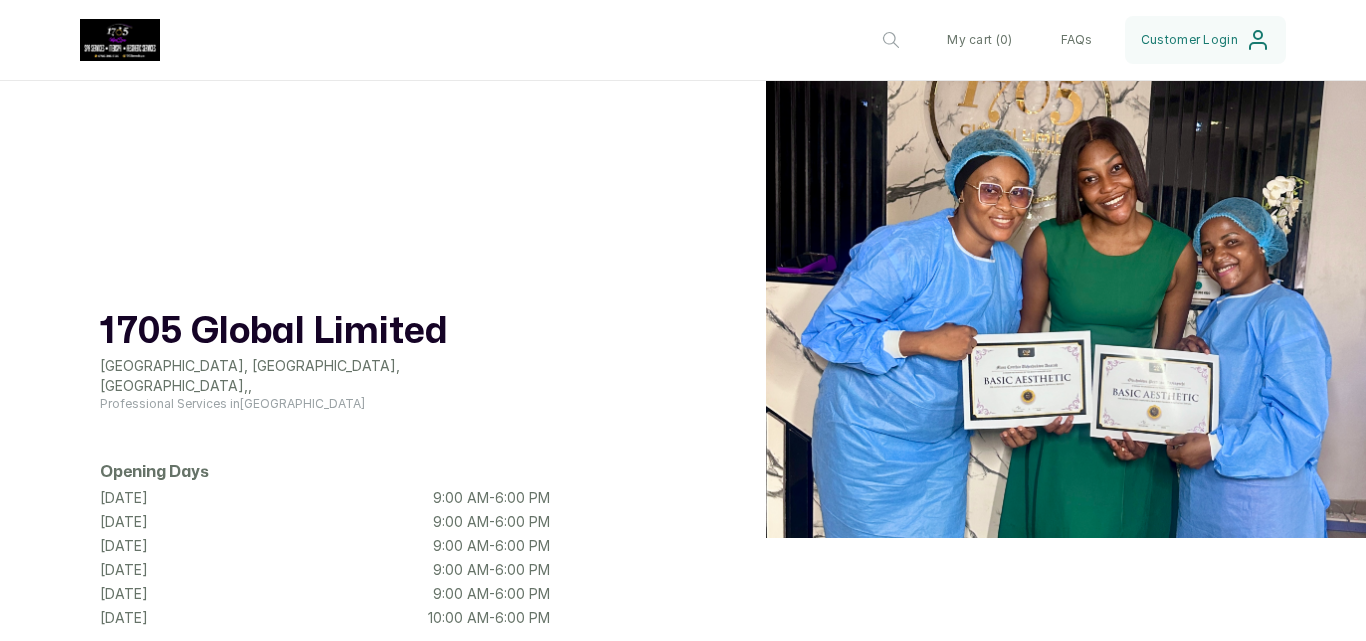 scroll, scrollTop: 0, scrollLeft: 0, axis: both 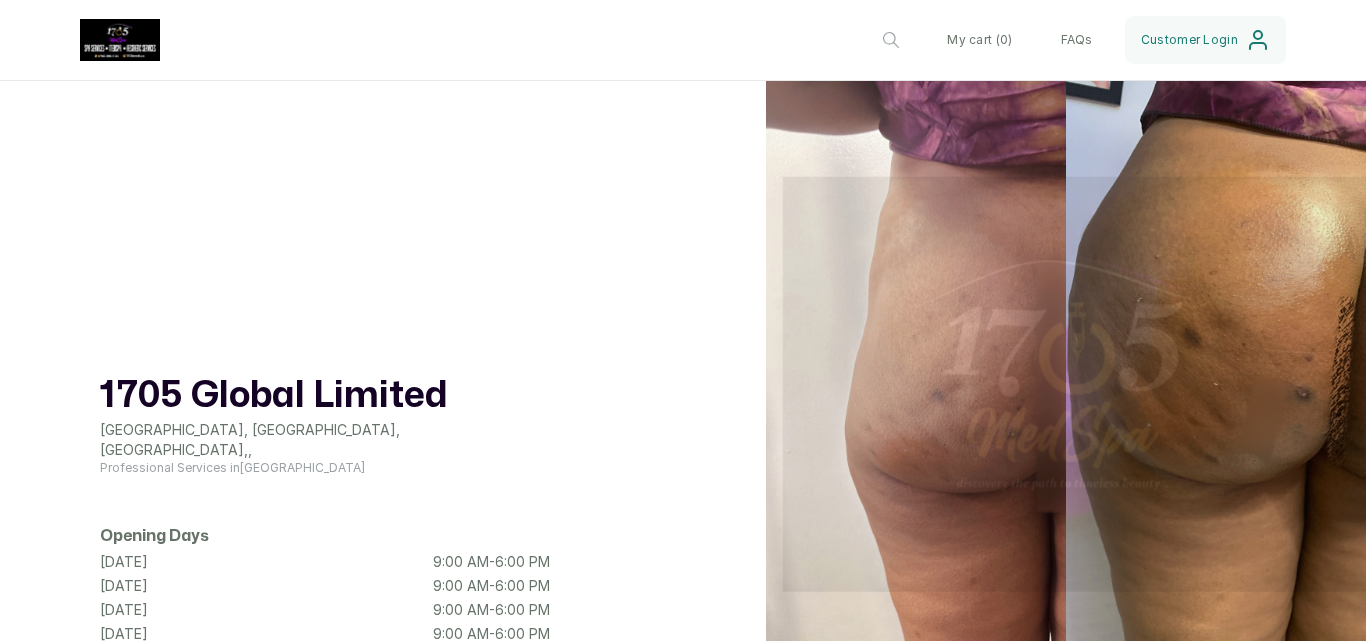 drag, startPoint x: 1240, startPoint y: 125, endPoint x: 1231, endPoint y: 135, distance: 13.453624 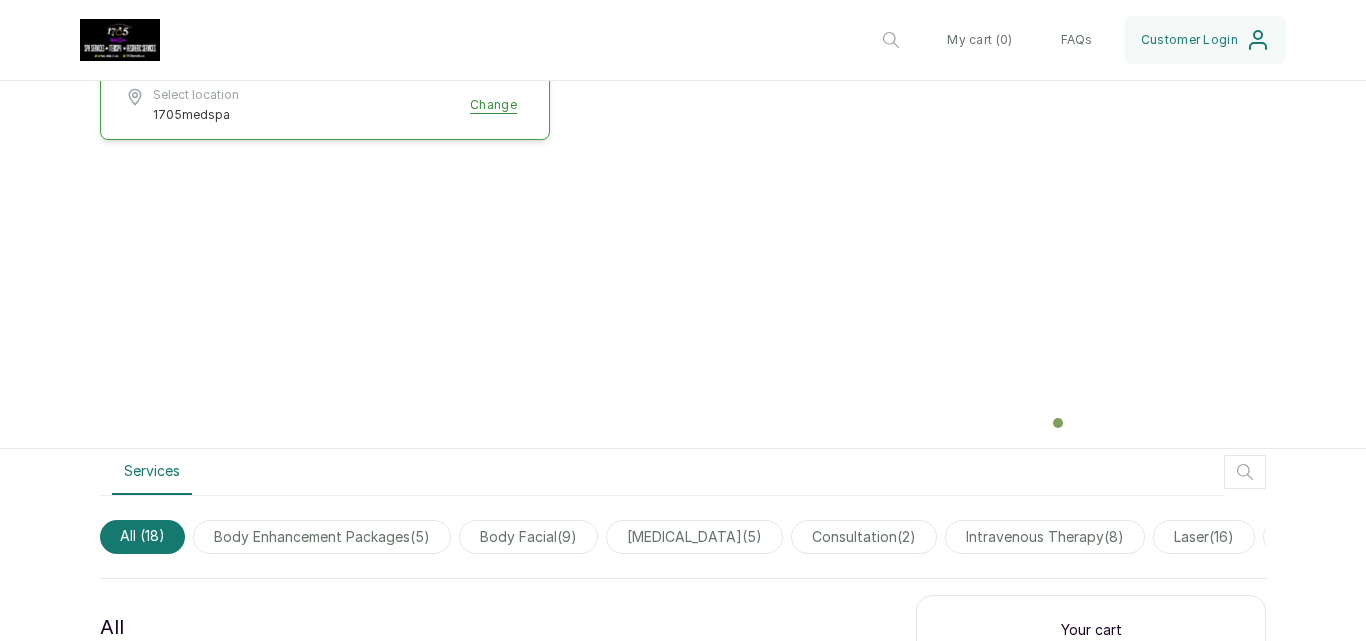 scroll, scrollTop: 0, scrollLeft: 0, axis: both 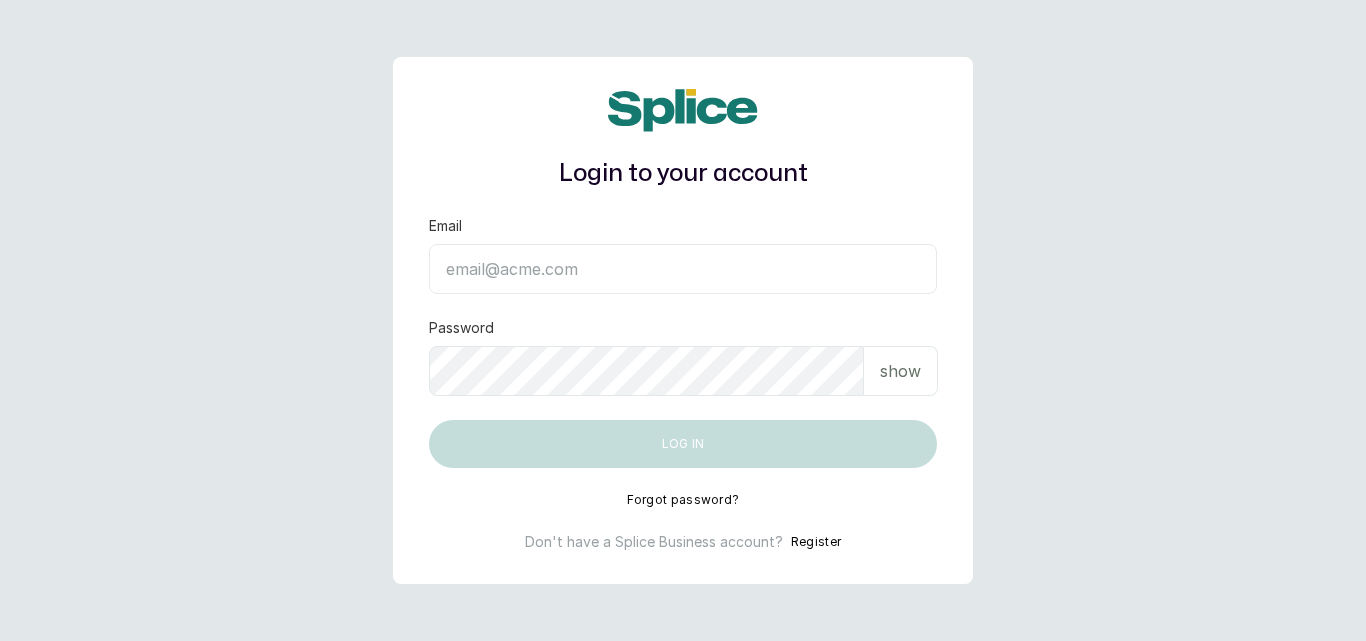 click on "Email" at bounding box center (683, 269) 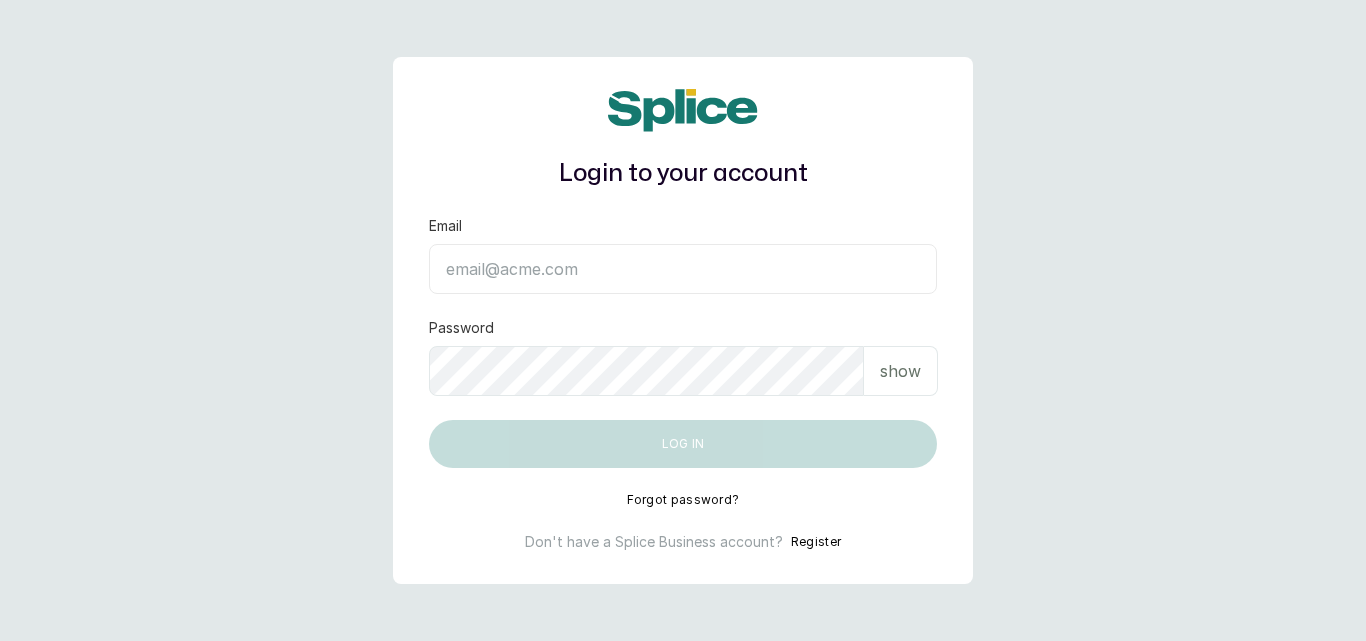 paste on "Medspa1705@gmail.com" 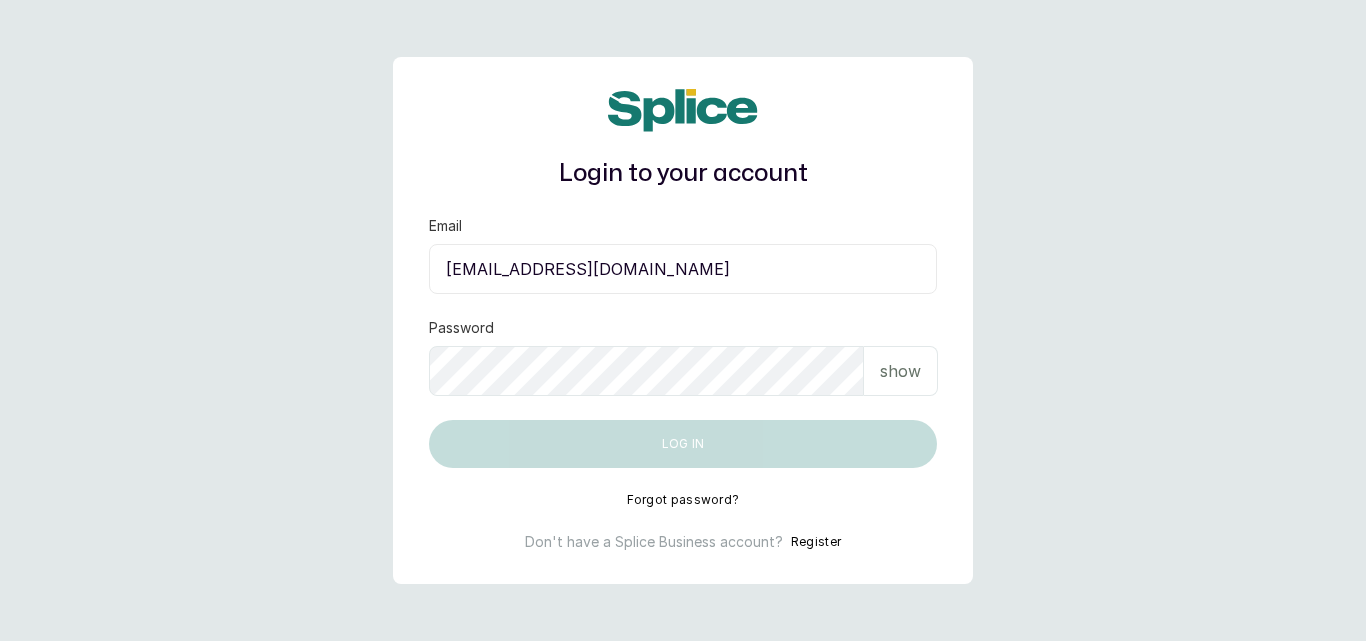type on "Medspa1705@gmail.com" 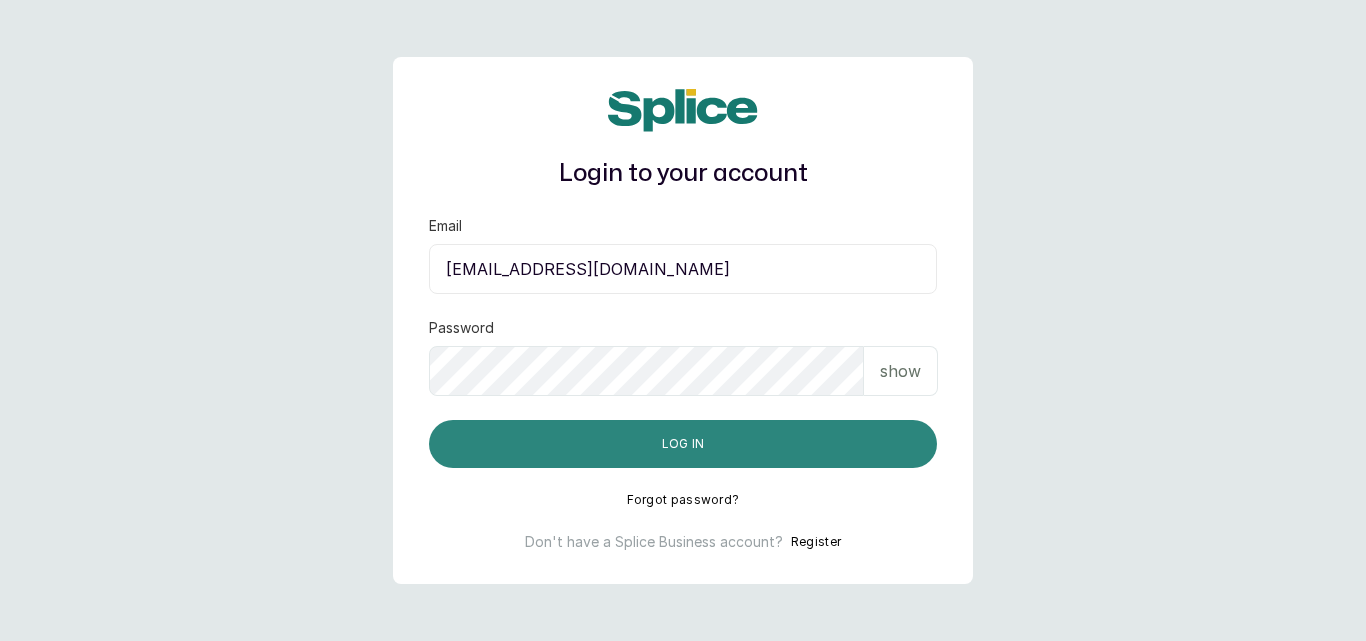 click on "Log in" at bounding box center (683, 444) 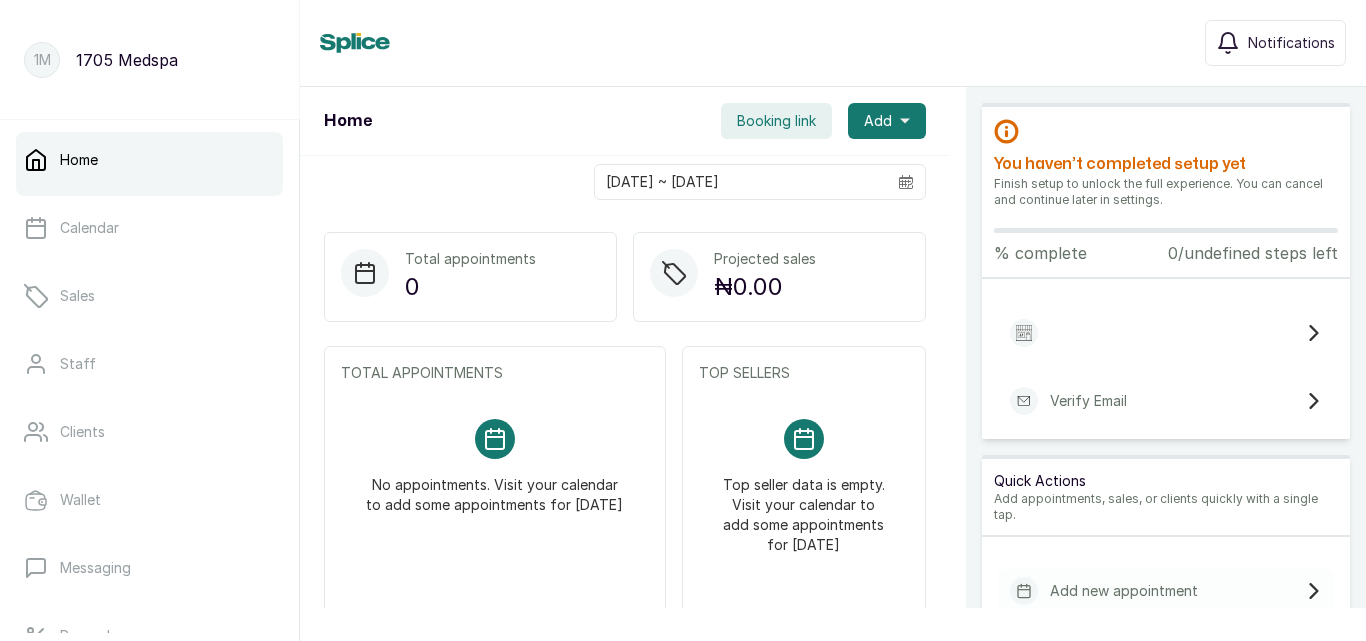 scroll, scrollTop: 0, scrollLeft: 0, axis: both 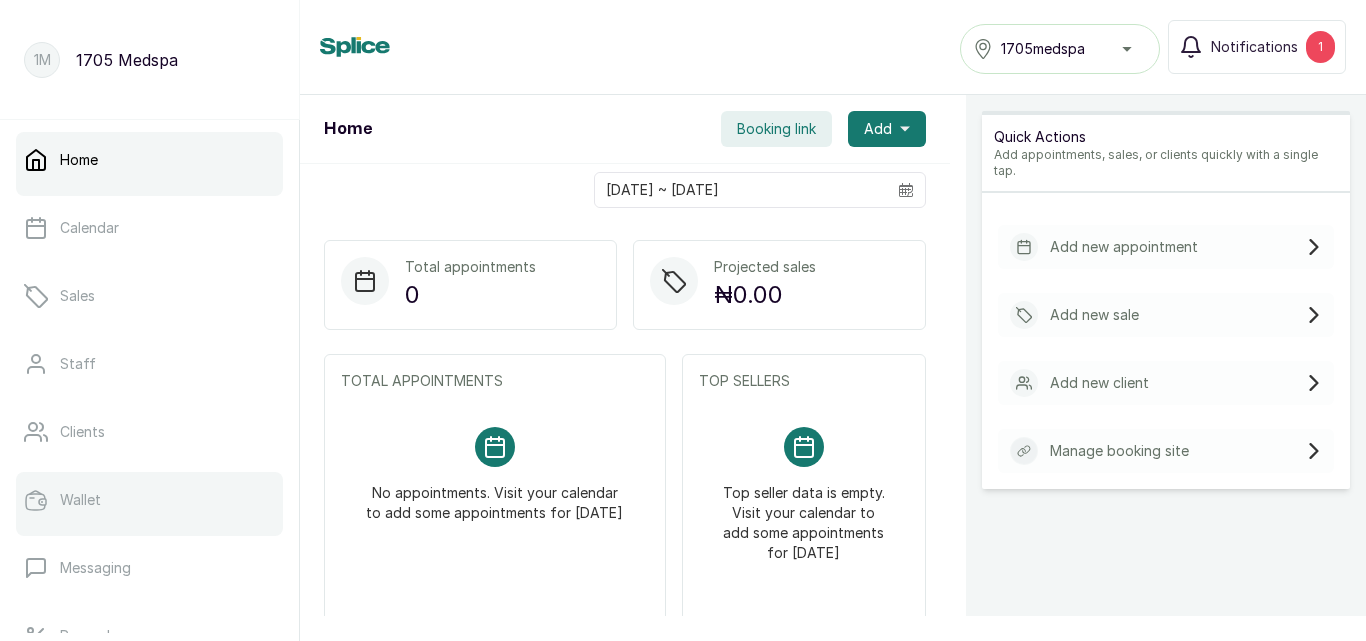 click on "Wallet" at bounding box center [149, 500] 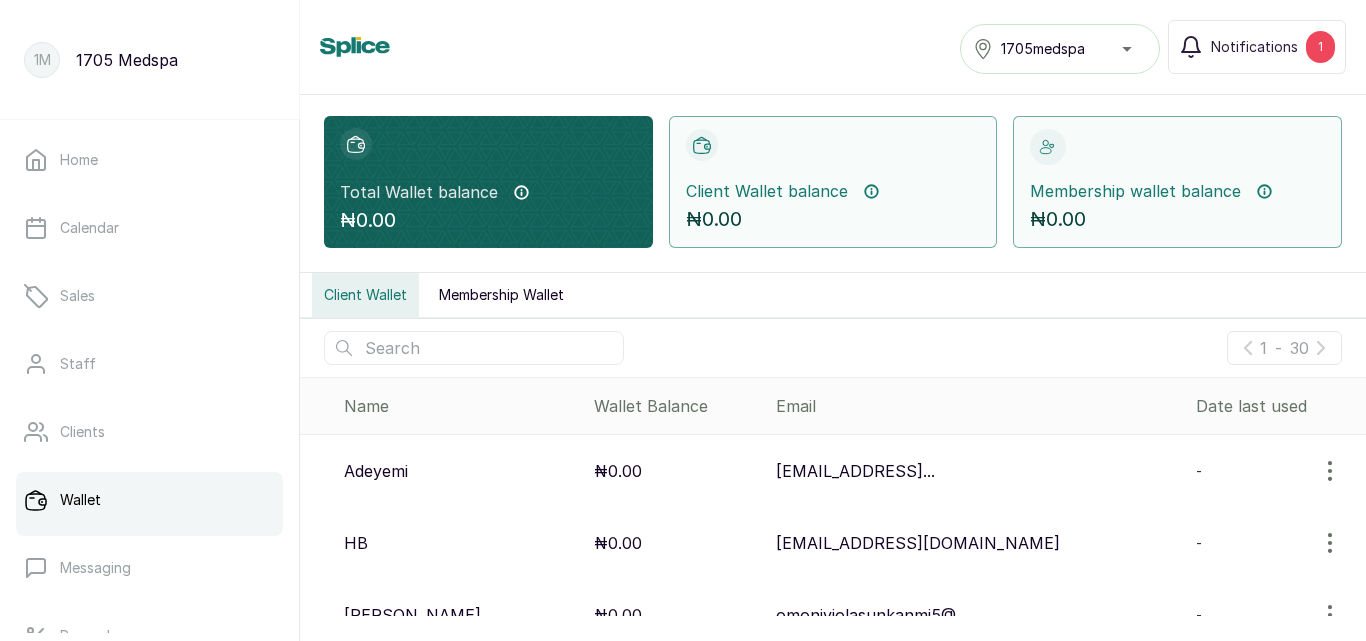 scroll, scrollTop: 0, scrollLeft: 0, axis: both 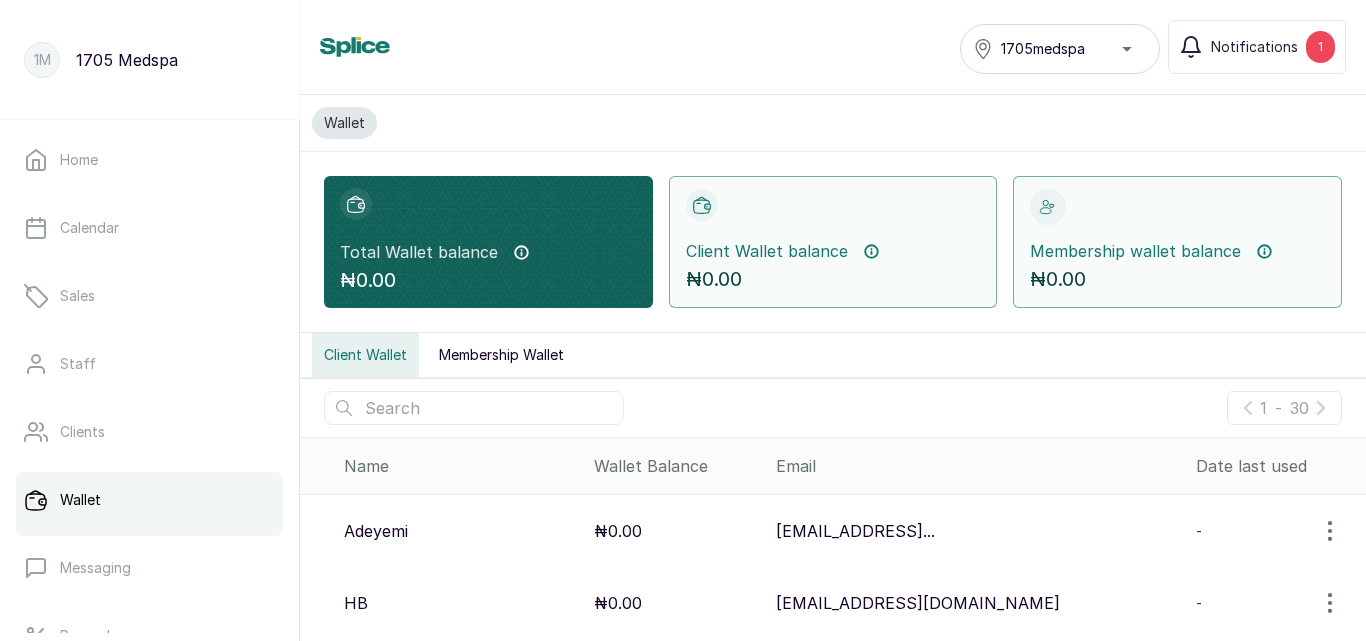 click on "Membership Wallet" at bounding box center [501, 355] 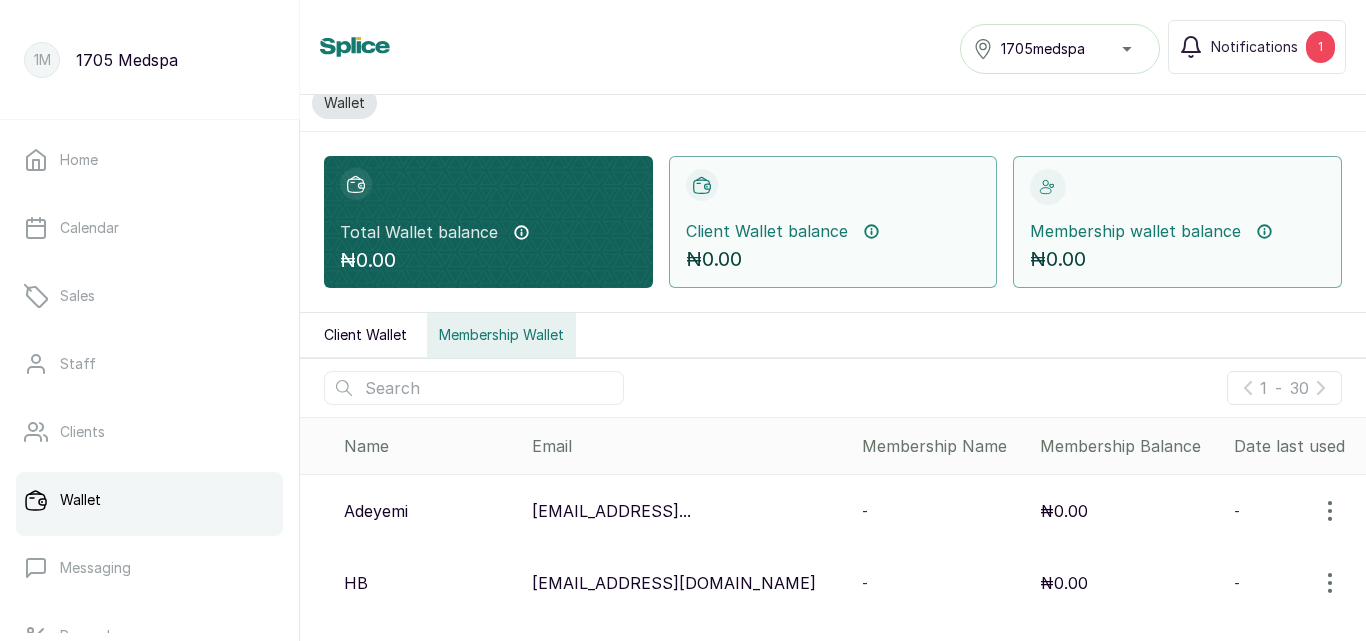 scroll, scrollTop: 0, scrollLeft: 0, axis: both 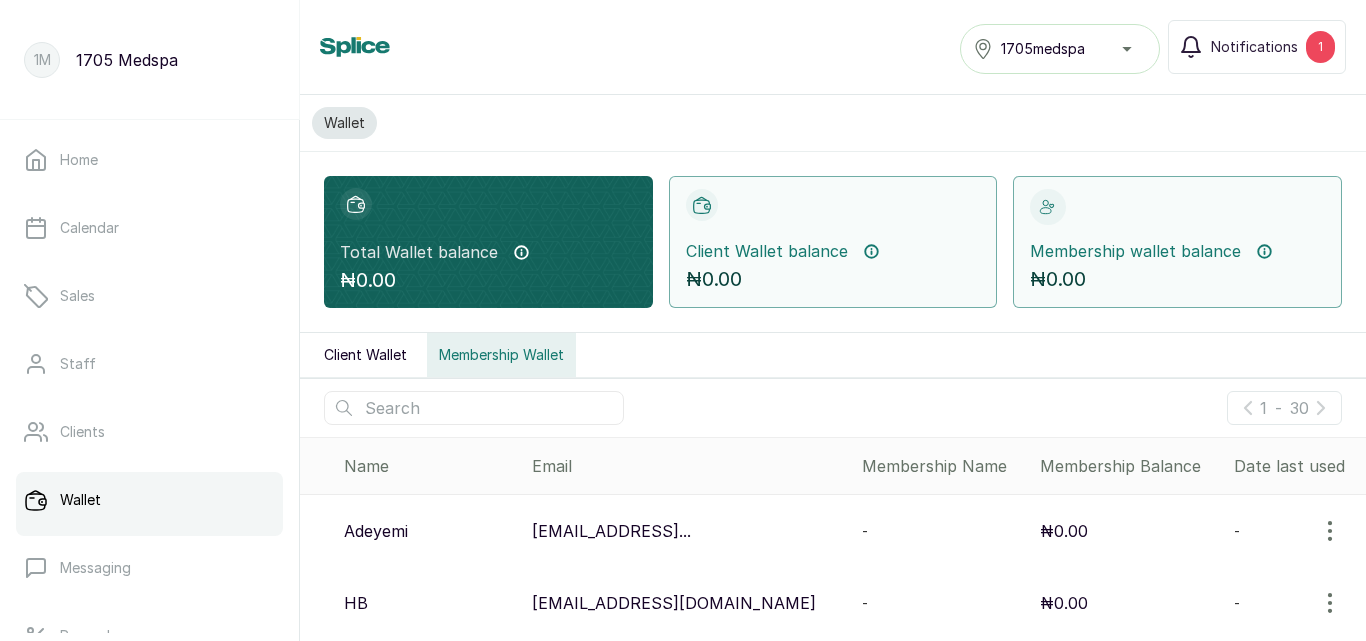 click on "1705medspa" at bounding box center [1060, 49] 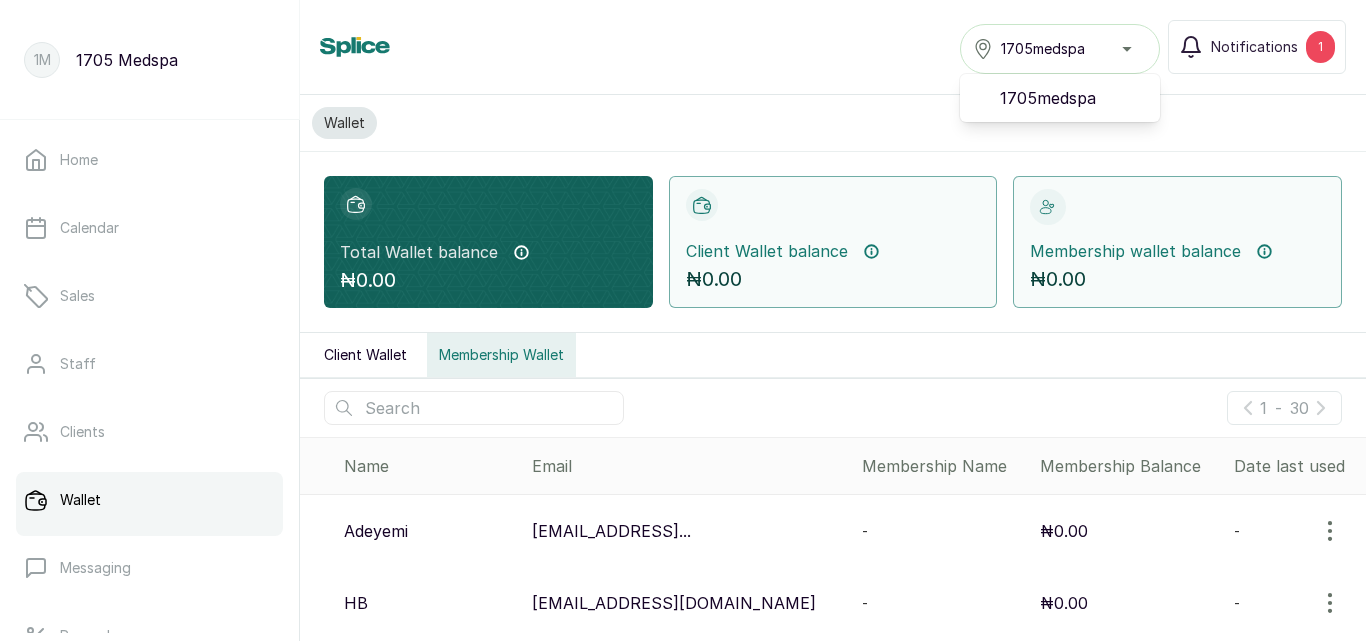 click on "1705medspa" at bounding box center [1060, 49] 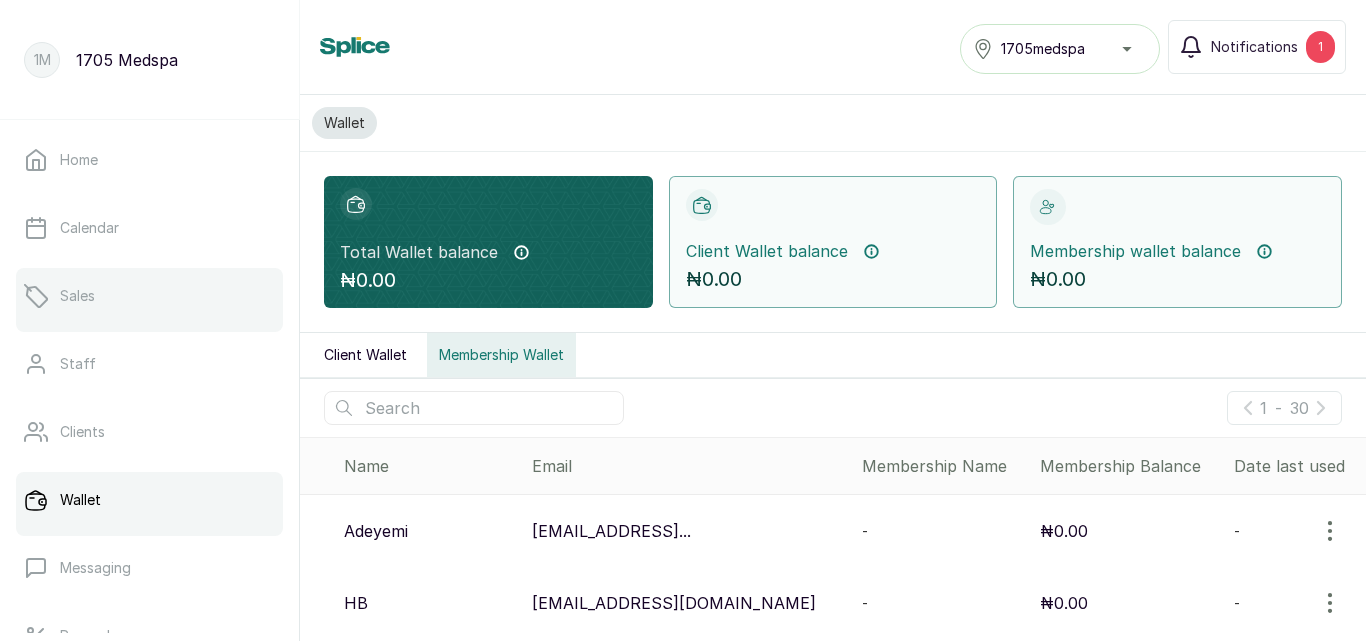 click on "Sales" at bounding box center (149, 296) 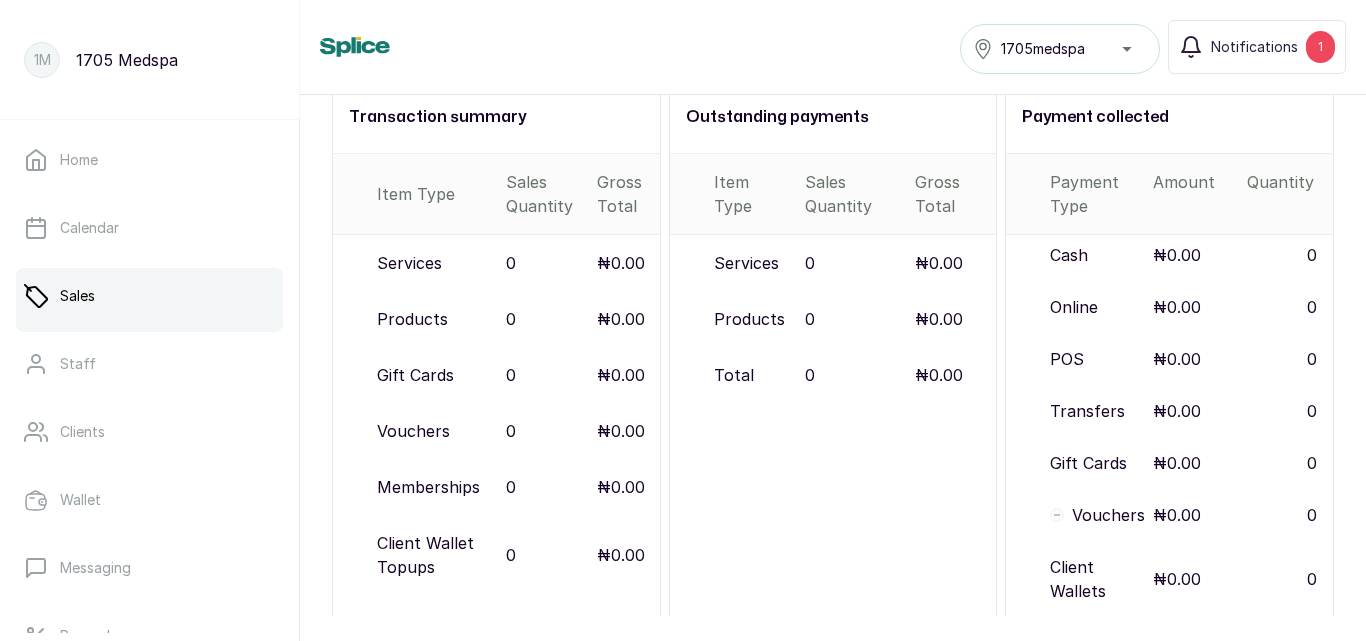scroll, scrollTop: 373, scrollLeft: 0, axis: vertical 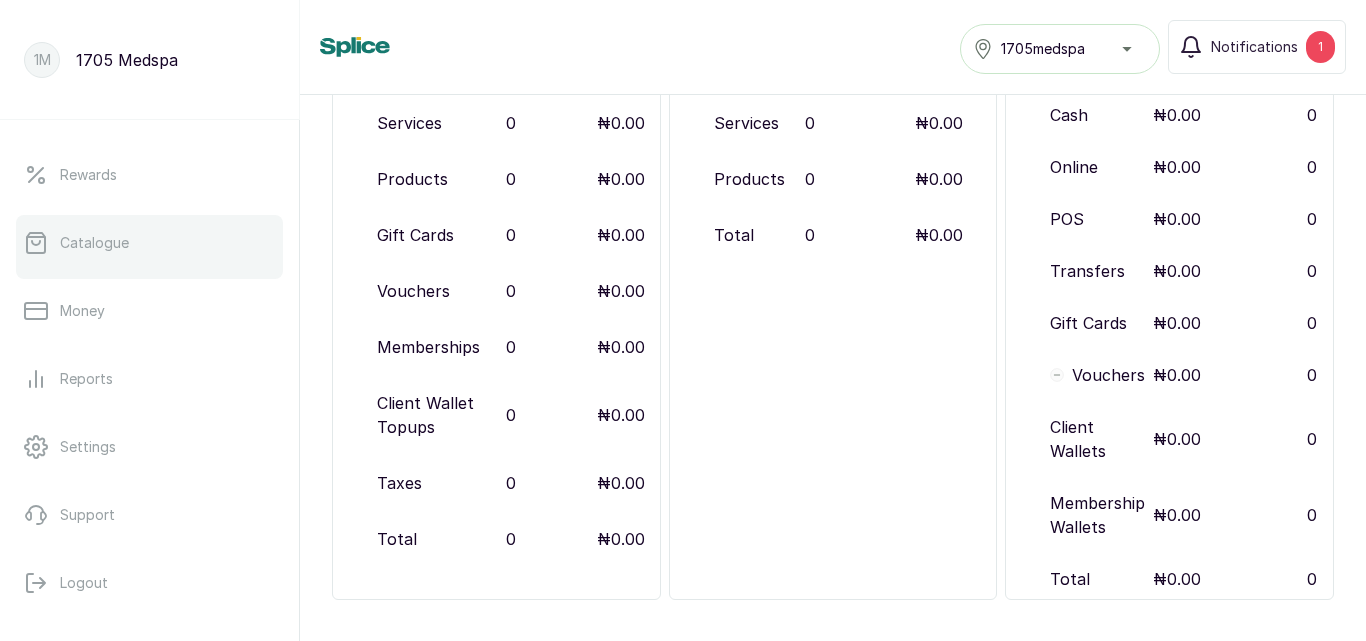 click on "Catalogue" at bounding box center [149, 243] 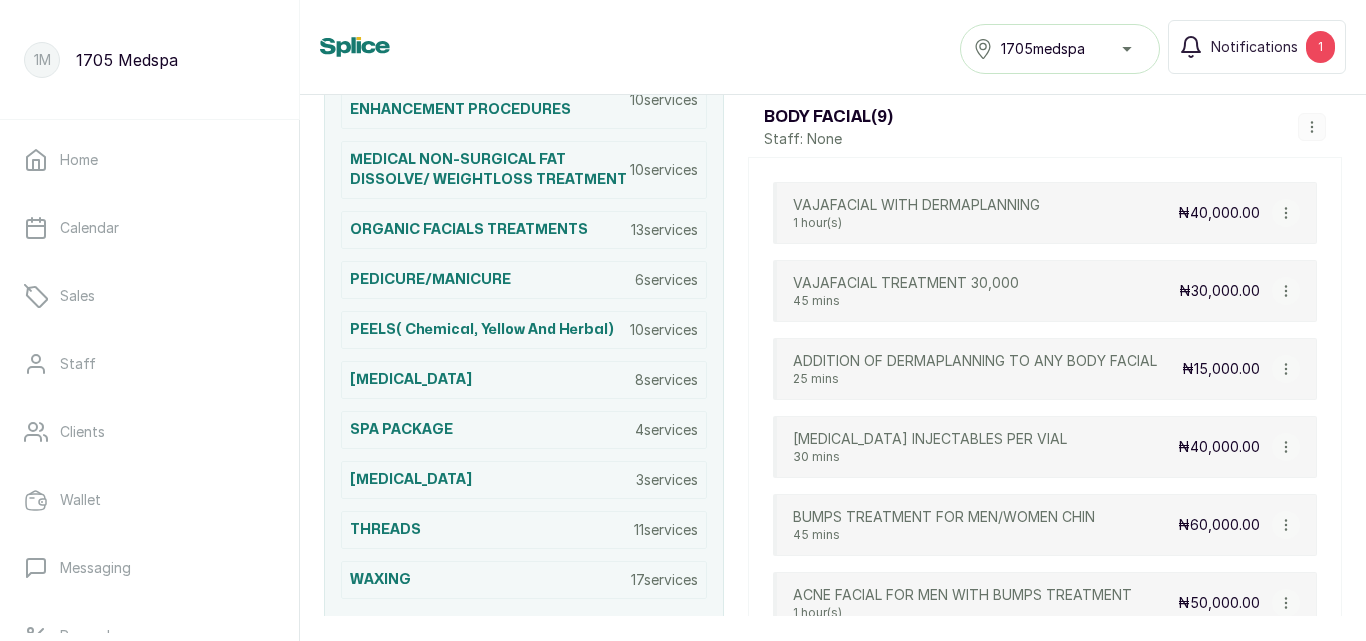 scroll, scrollTop: 0, scrollLeft: 0, axis: both 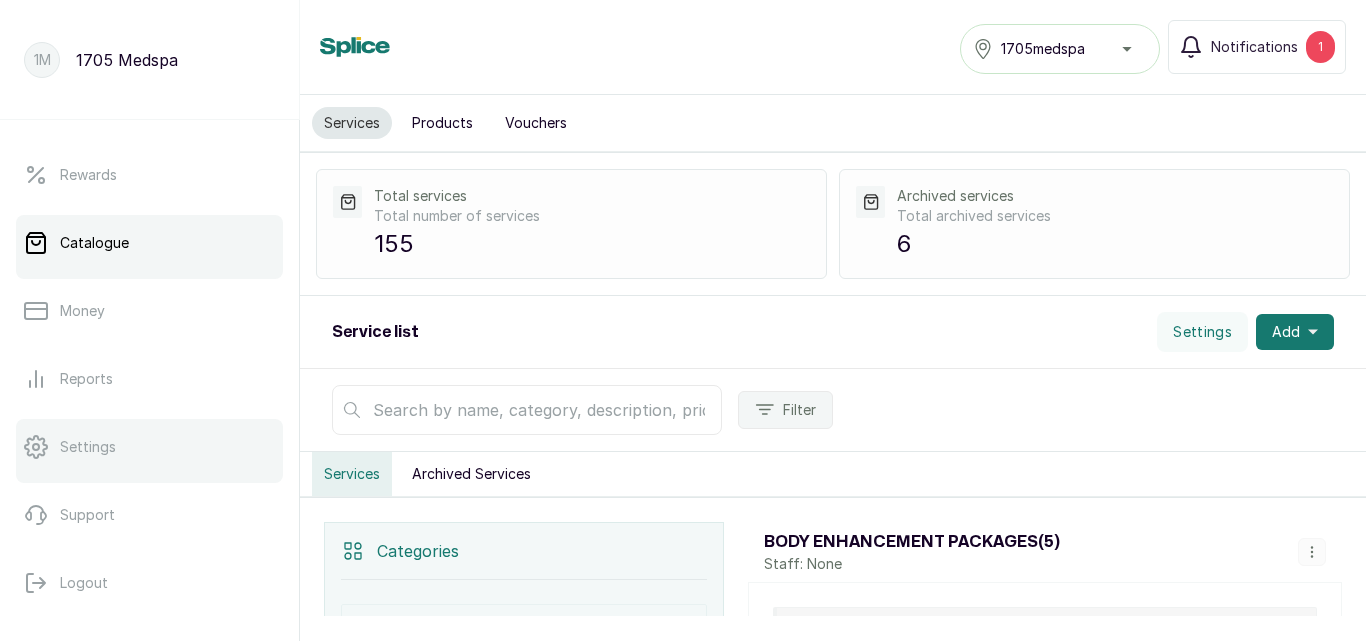 click on "Settings" at bounding box center (149, 447) 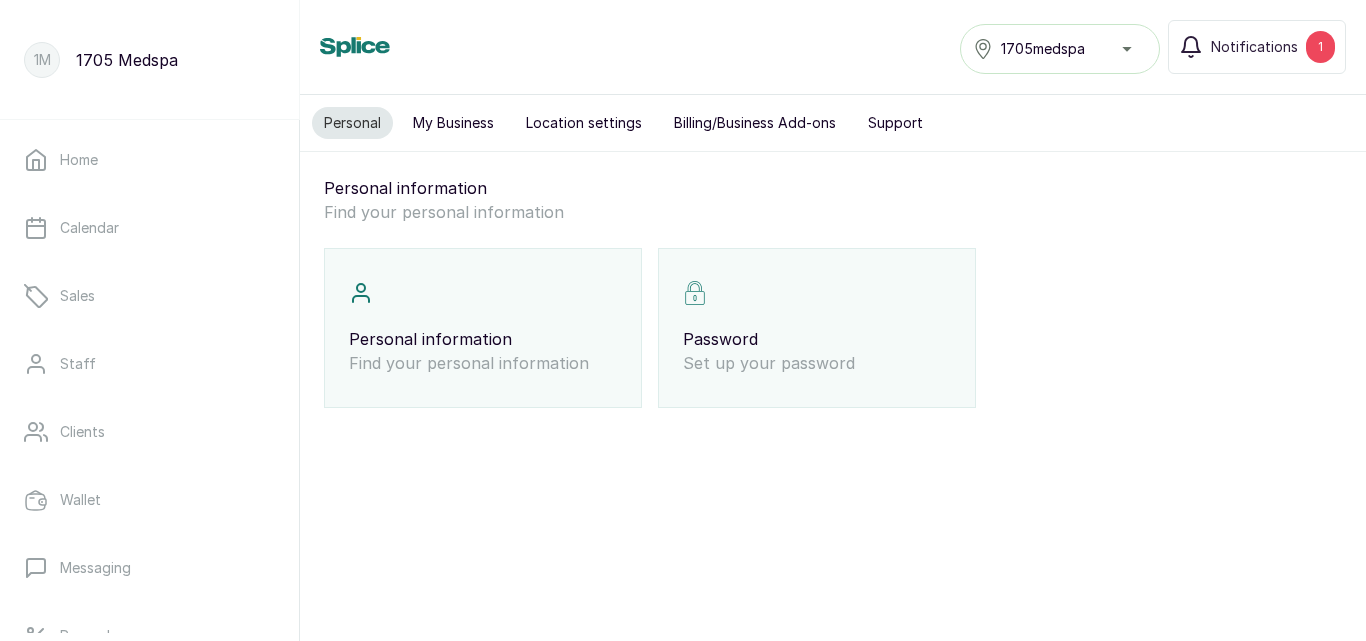 click on "My Business" at bounding box center (453, 123) 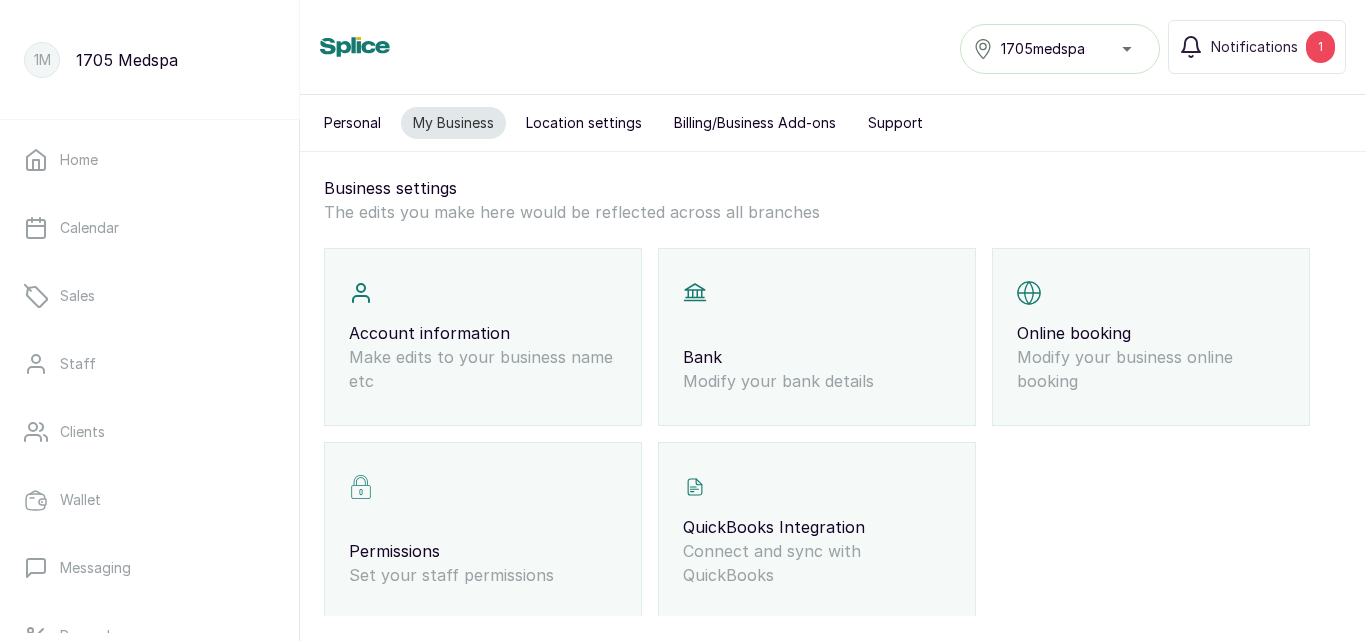 scroll, scrollTop: 28, scrollLeft: 0, axis: vertical 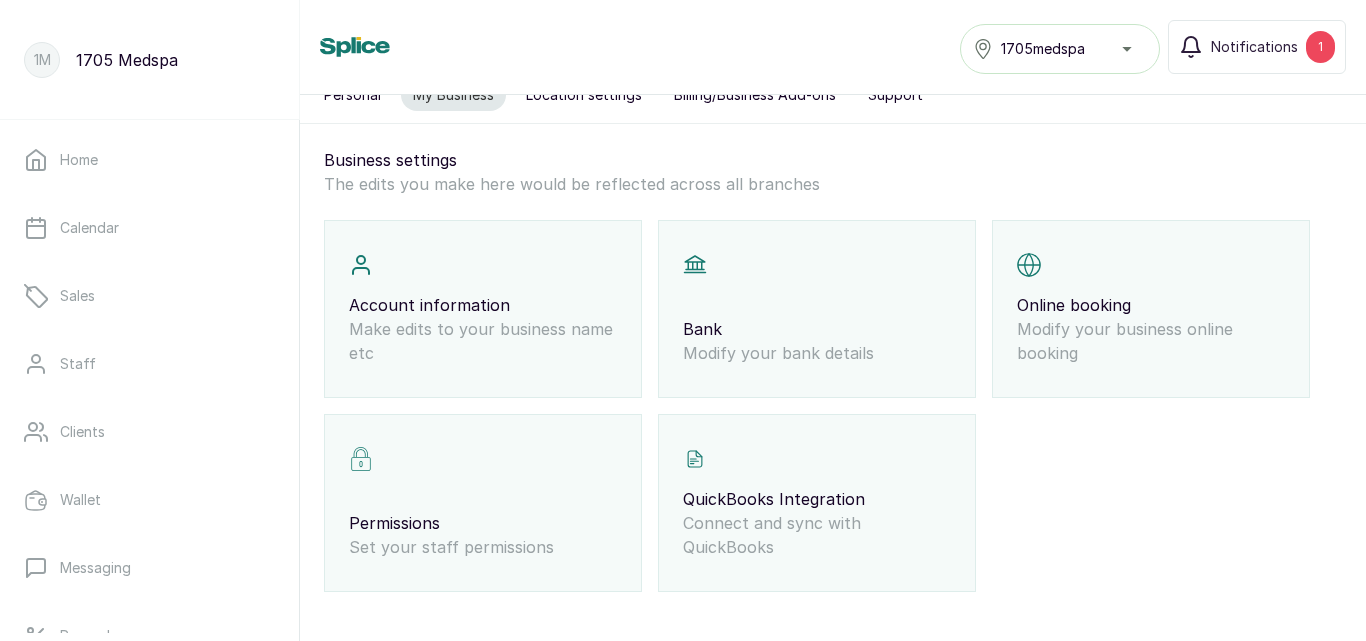 click on "Bank Modify your bank details" at bounding box center [817, 309] 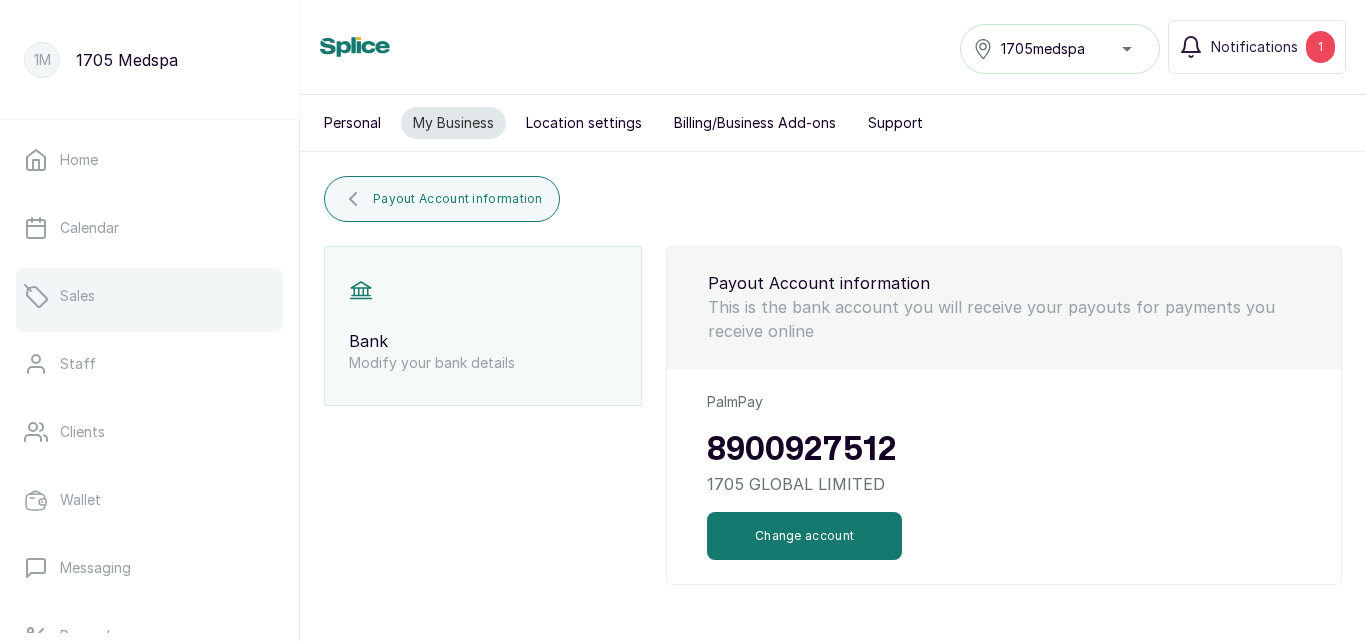 click on "Sales" at bounding box center (149, 296) 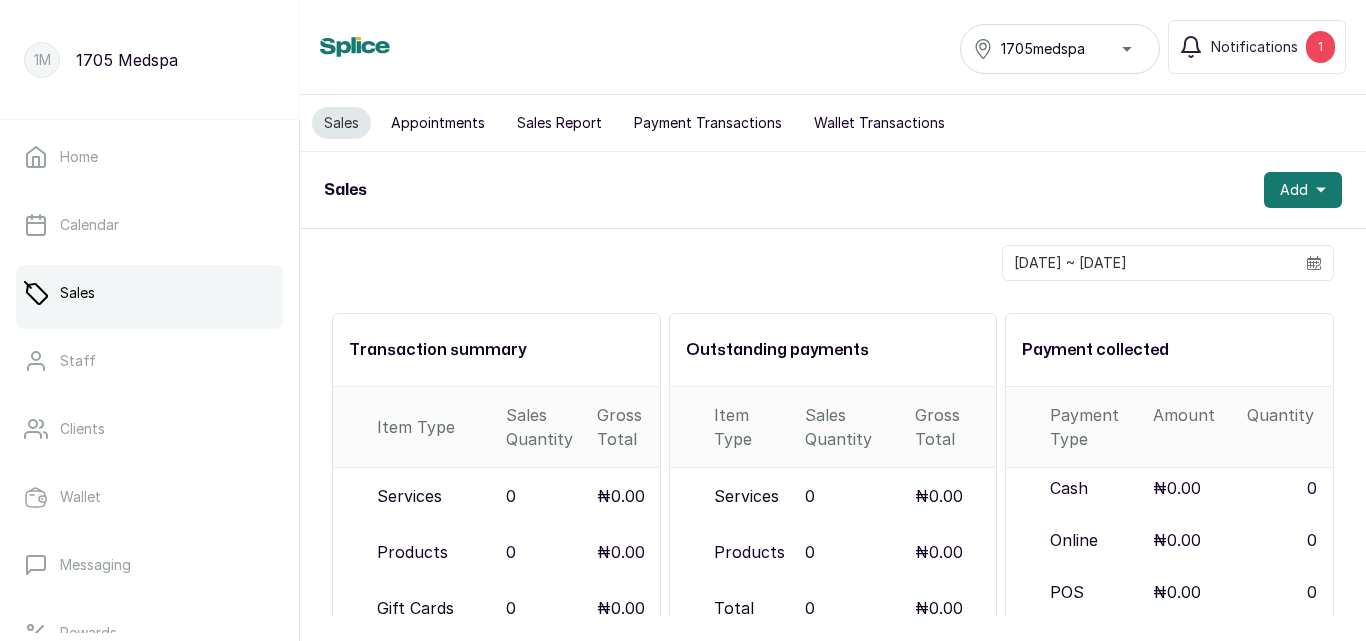 scroll, scrollTop: 0, scrollLeft: 0, axis: both 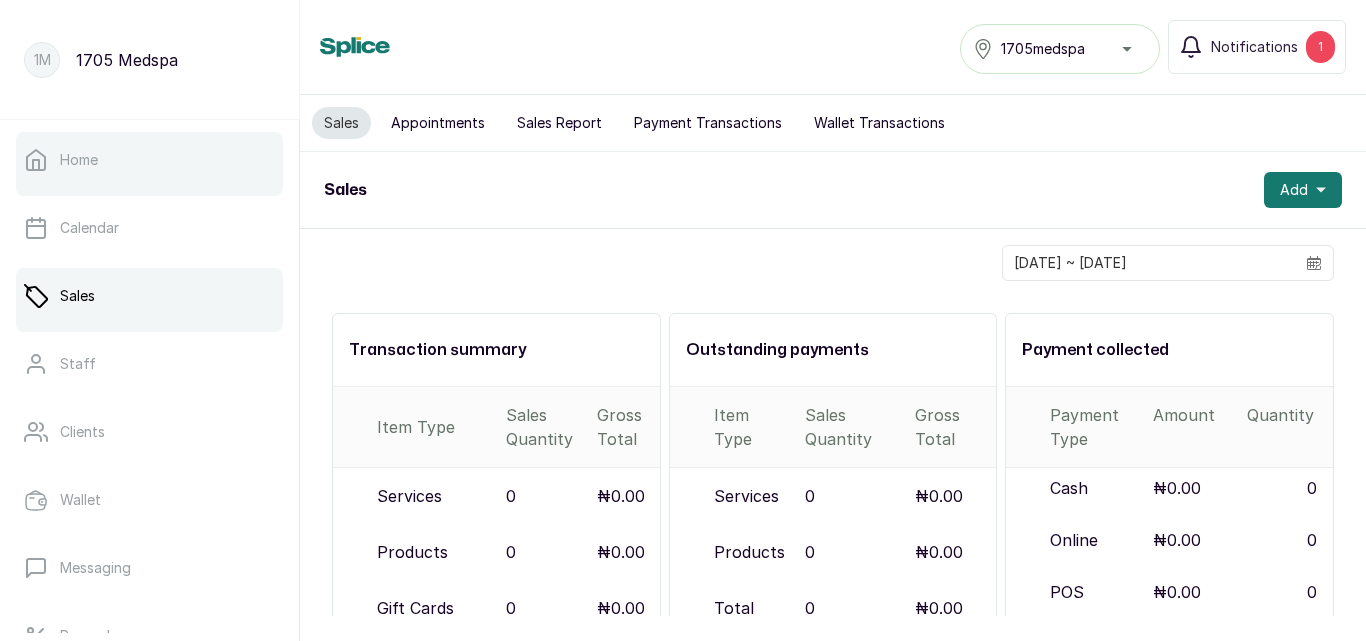 click on "Home" at bounding box center (149, 160) 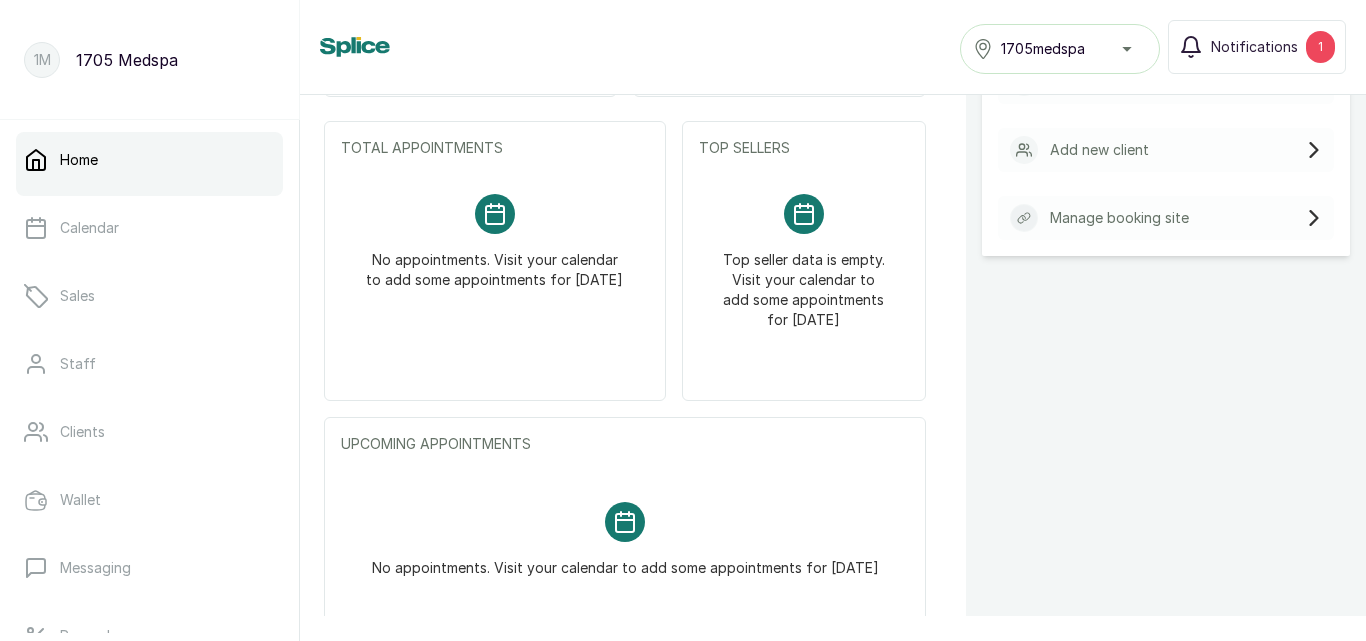 scroll, scrollTop: 338, scrollLeft: 0, axis: vertical 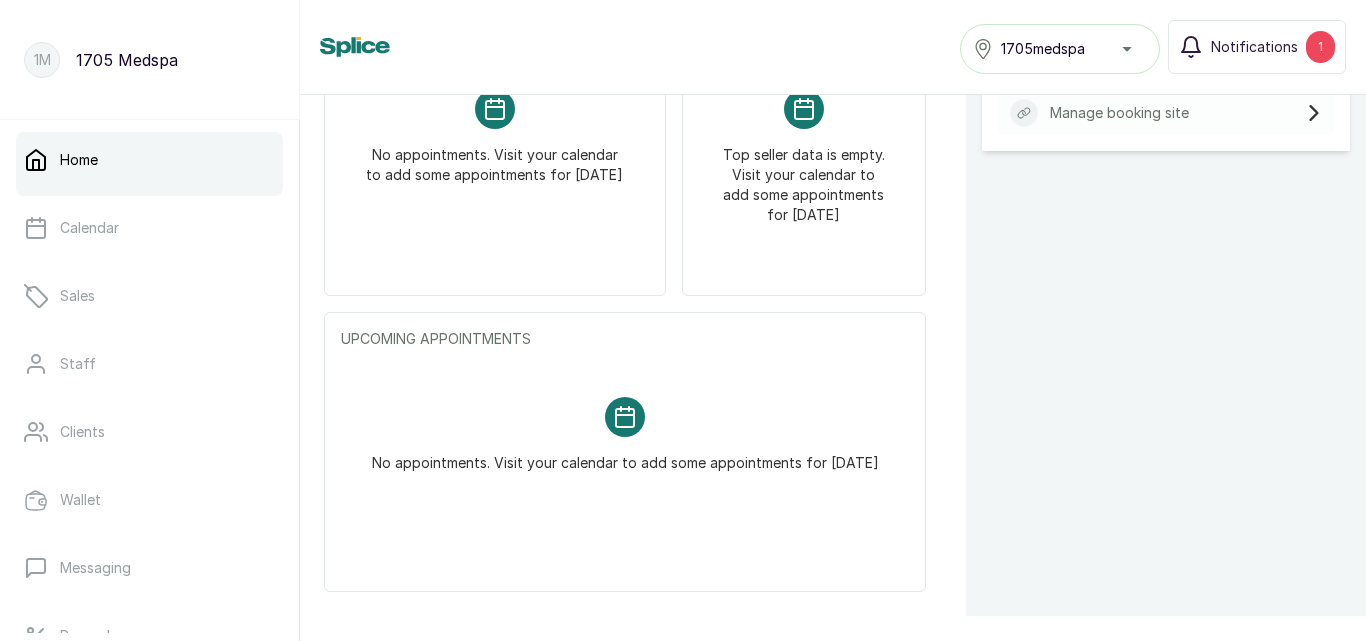 click on "1705medspa" at bounding box center [1043, 49] 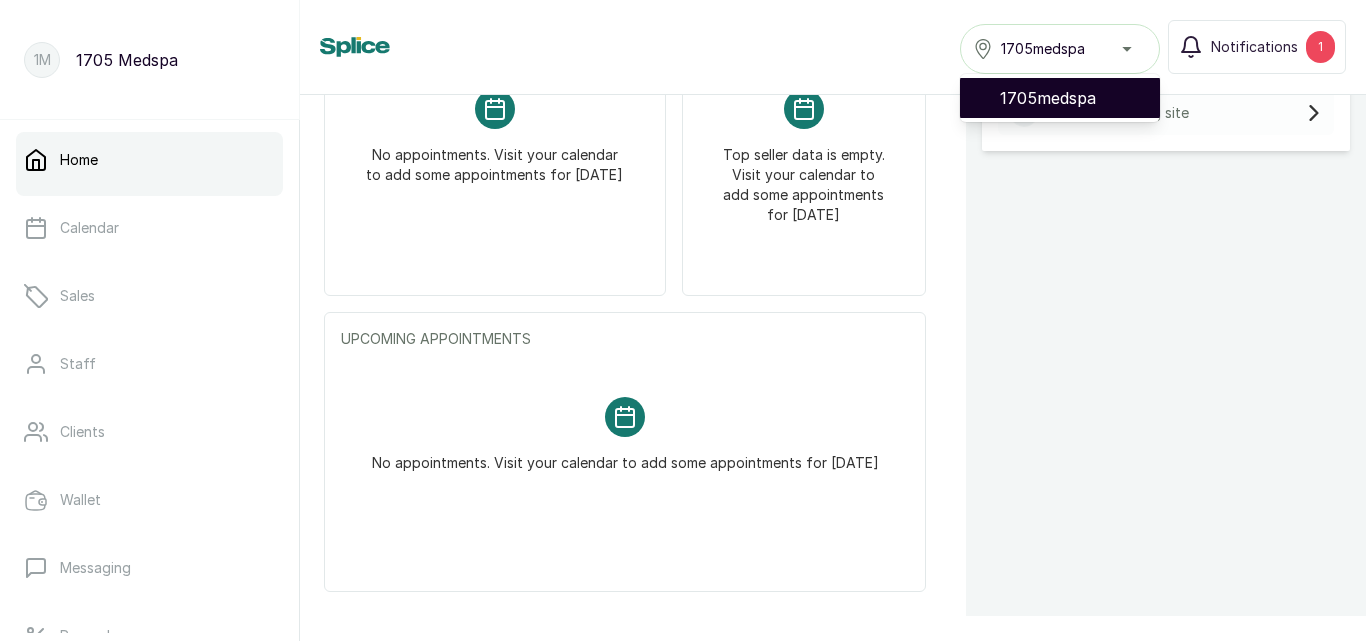 click on "1705medspa" at bounding box center (1072, 98) 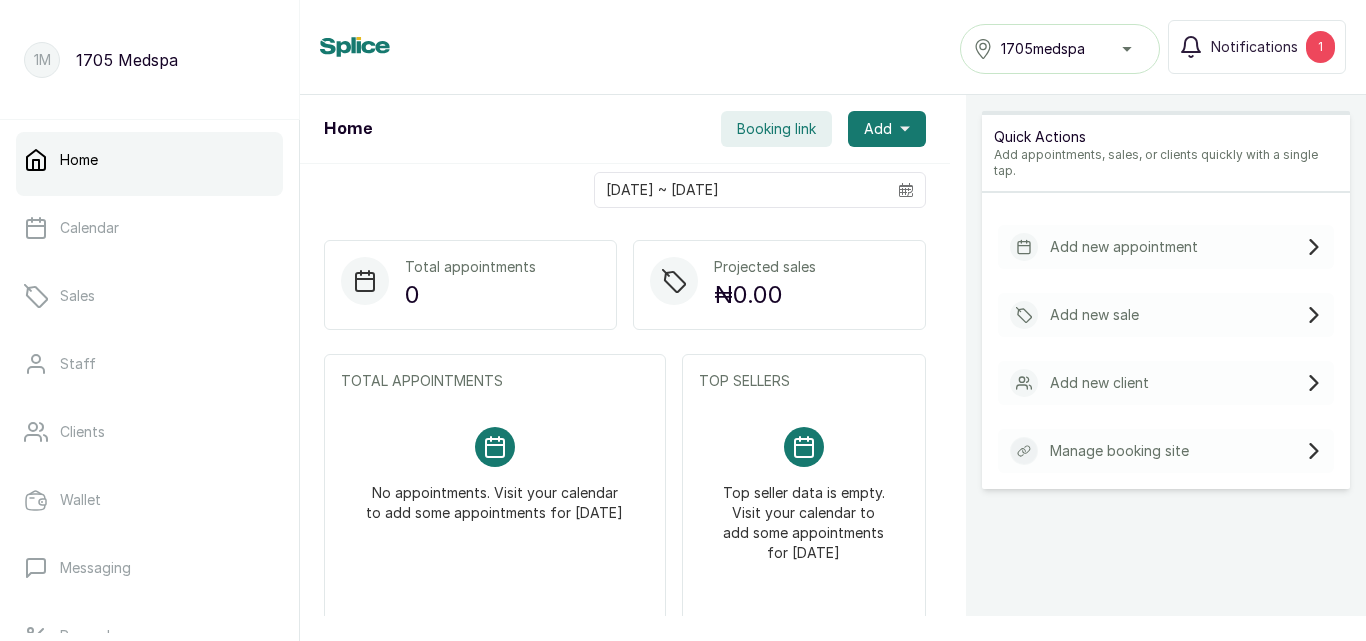 scroll, scrollTop: 0, scrollLeft: 0, axis: both 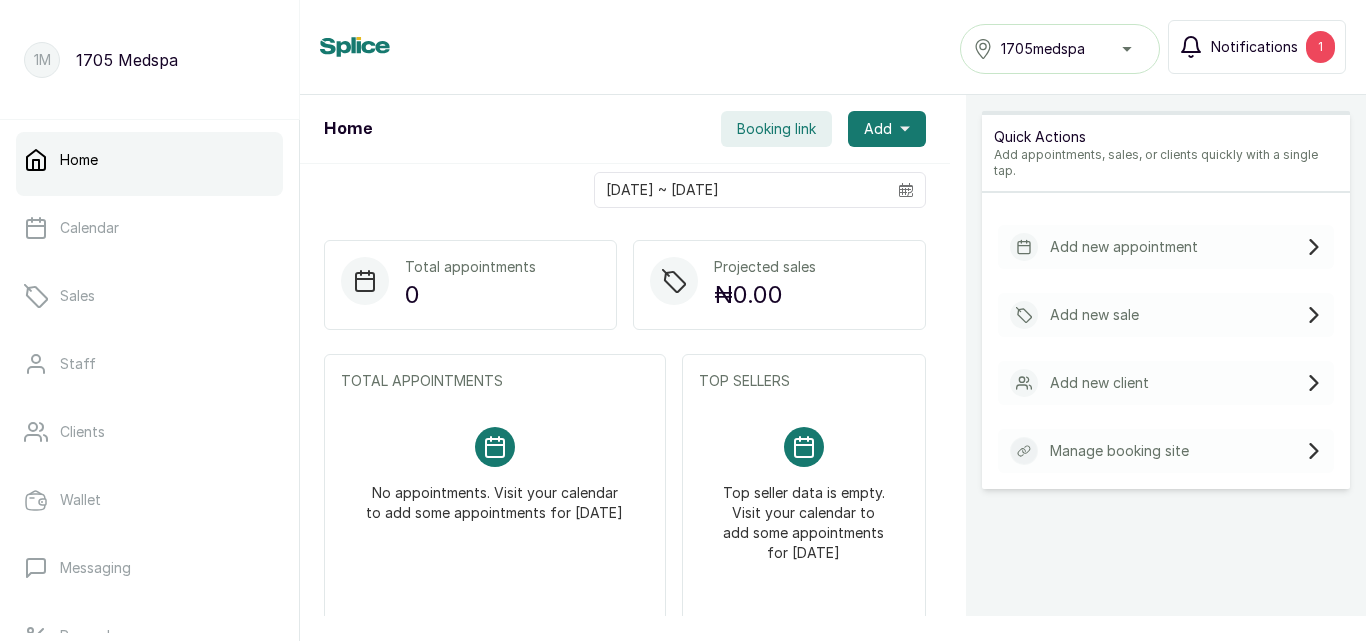 click on "Notifications 1" at bounding box center [1257, 47] 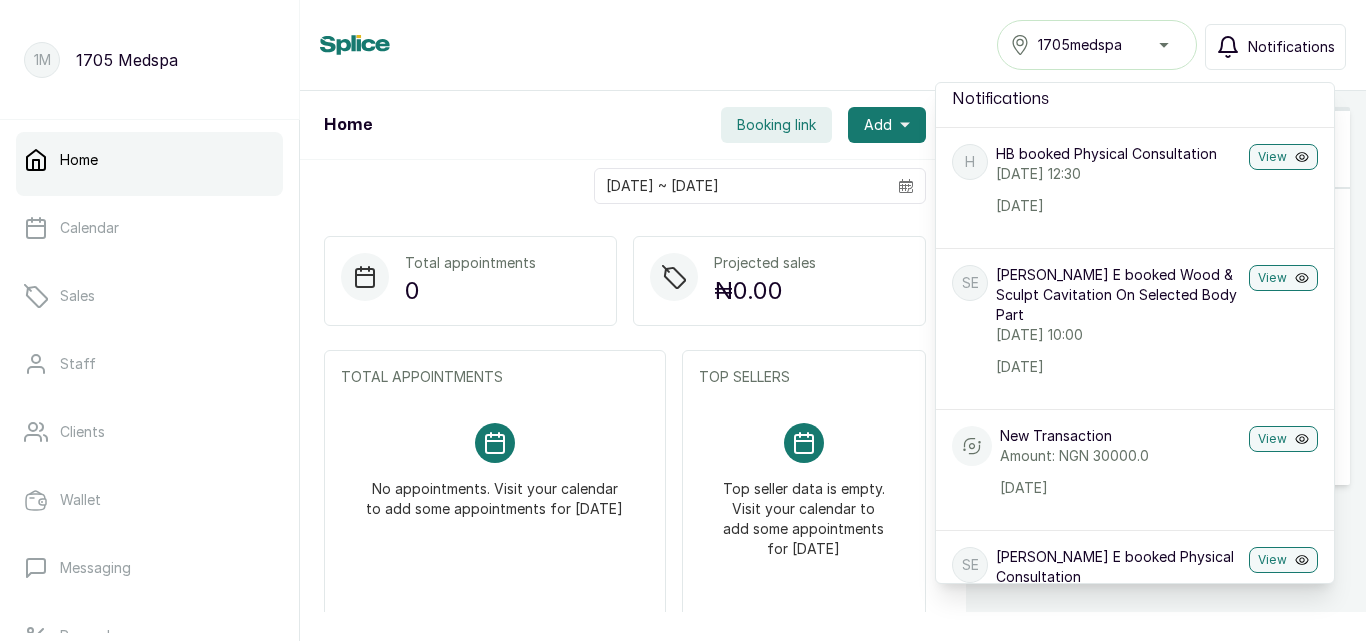 scroll, scrollTop: 0, scrollLeft: 0, axis: both 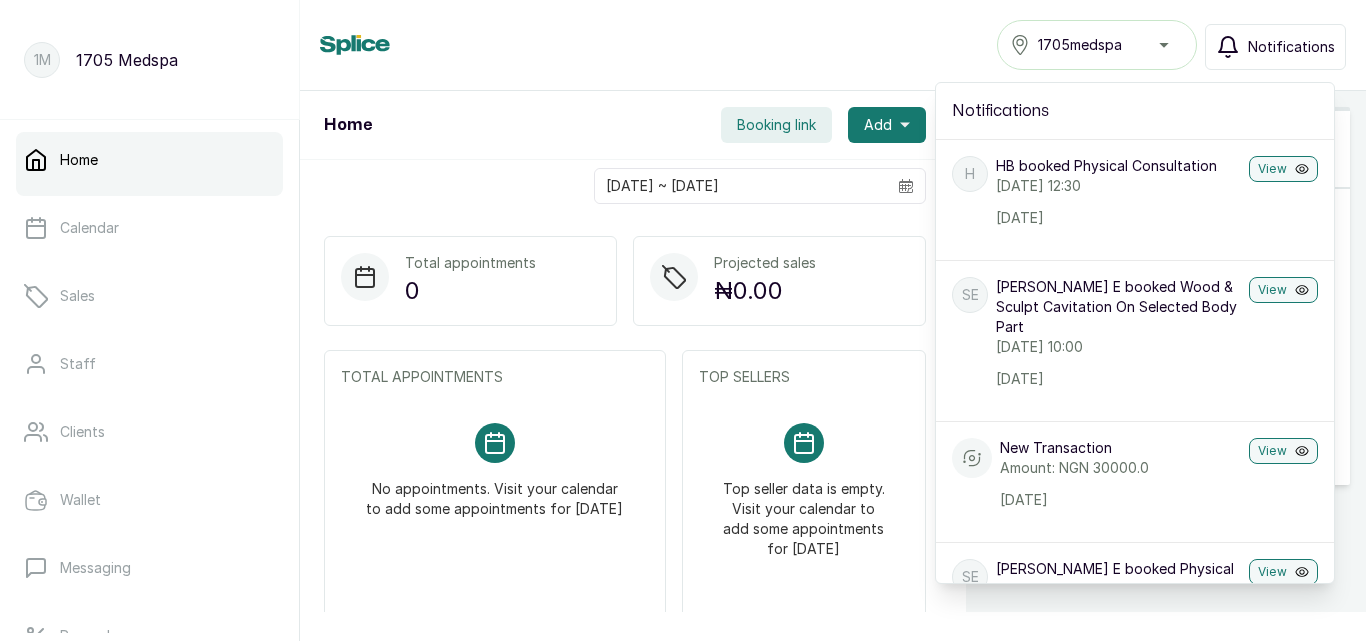 click on "Home 1705medspa  Notifications Notifications H HB  booked Physical Consultation  [DATE] 12:30 [DATE] View   SE [PERSON_NAME] E booked Wood & Sculpt Cavitation On Selected Body Part [DATE] 10:00 [DATE] View   New Transaction Amount: NGN 30000.0 [DATE] View   SE [PERSON_NAME] E booked Physical Consultation  [DATE] 09:00 [DATE] View   LA [PERSON_NAME] booked Physical Consultation  [DATE] 15:00 [DATE] View   S Simisola  booked Manicure [DATE] 11:00 [DATE] View   New Transaction Amount: NGN 2500.0 [DATE] View" at bounding box center (833, 45) 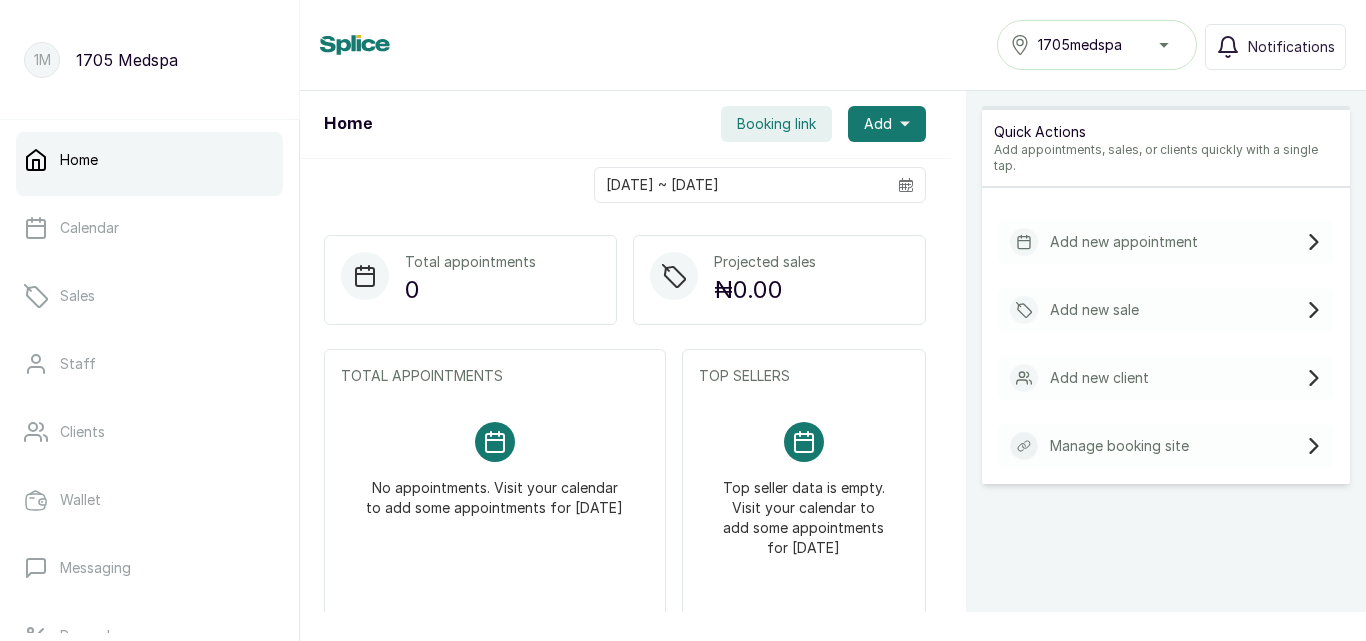 scroll, scrollTop: 0, scrollLeft: 0, axis: both 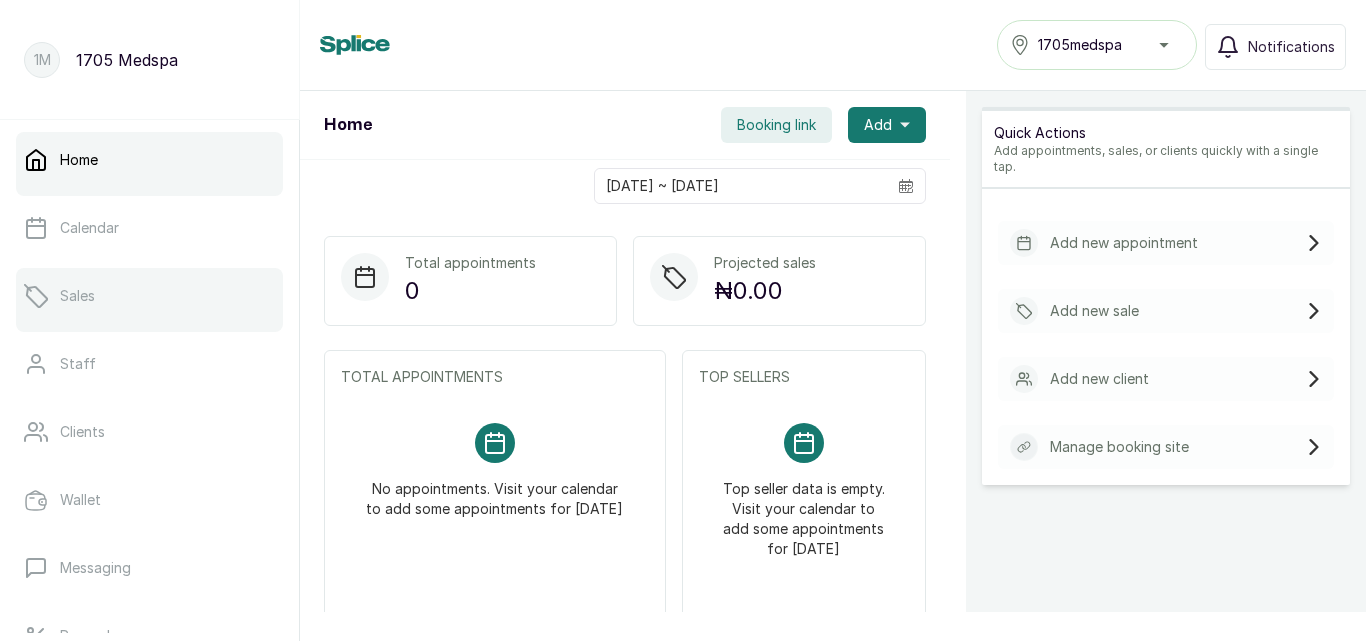 click on "Sales" at bounding box center (149, 296) 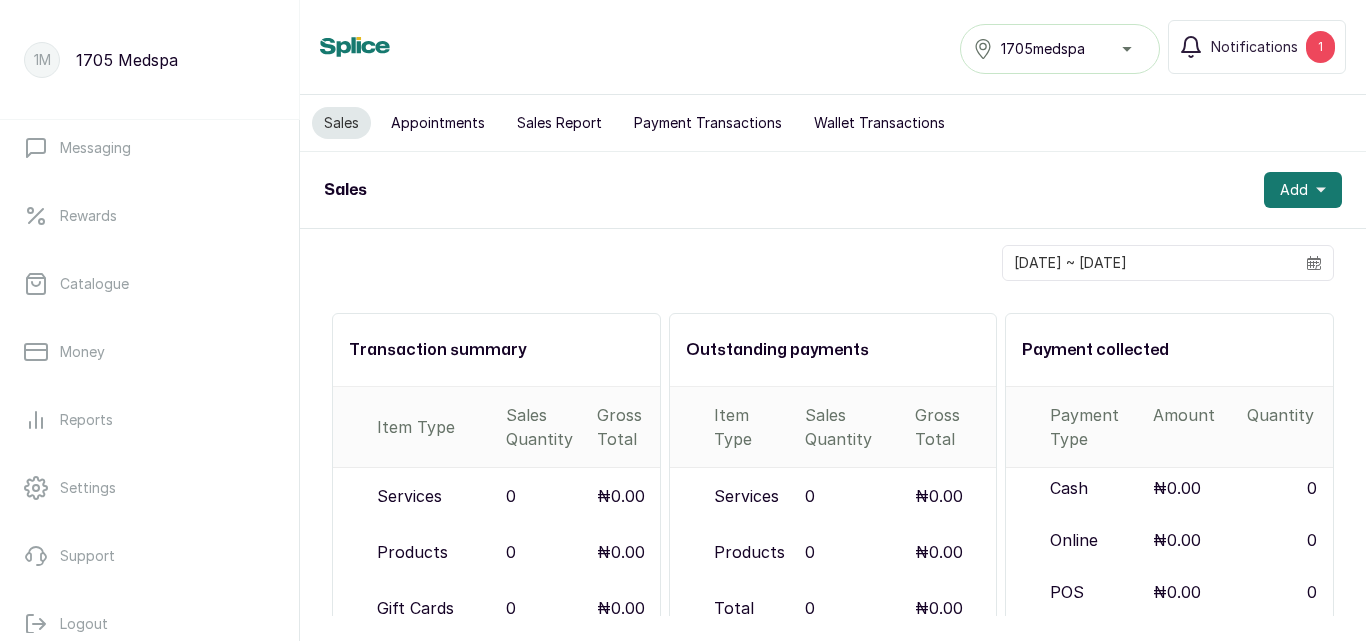 scroll, scrollTop: 461, scrollLeft: 0, axis: vertical 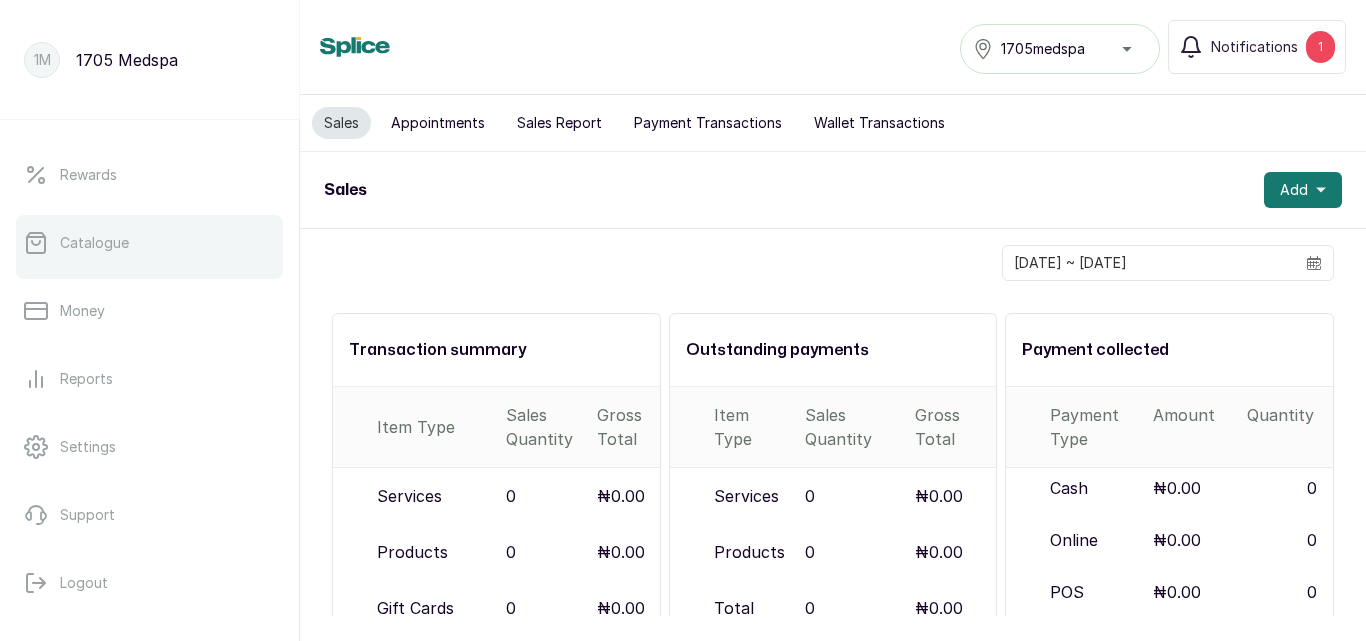 click on "Catalogue" at bounding box center (149, 243) 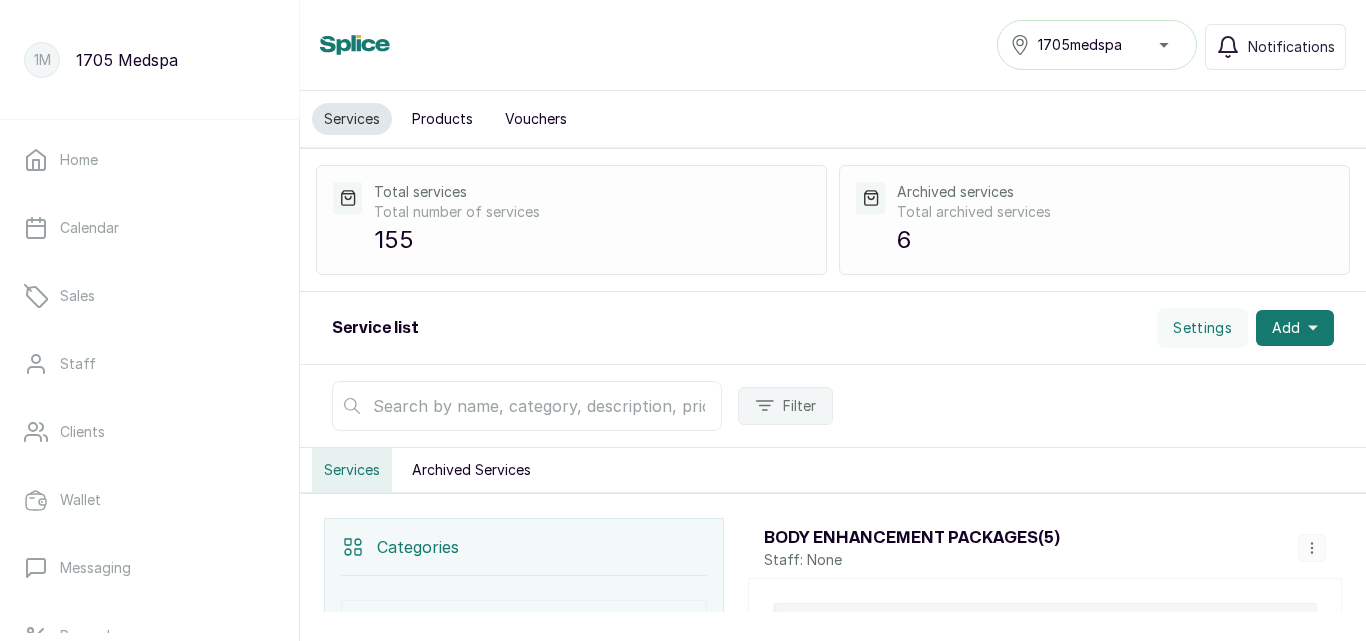 click on "Products" at bounding box center [442, 119] 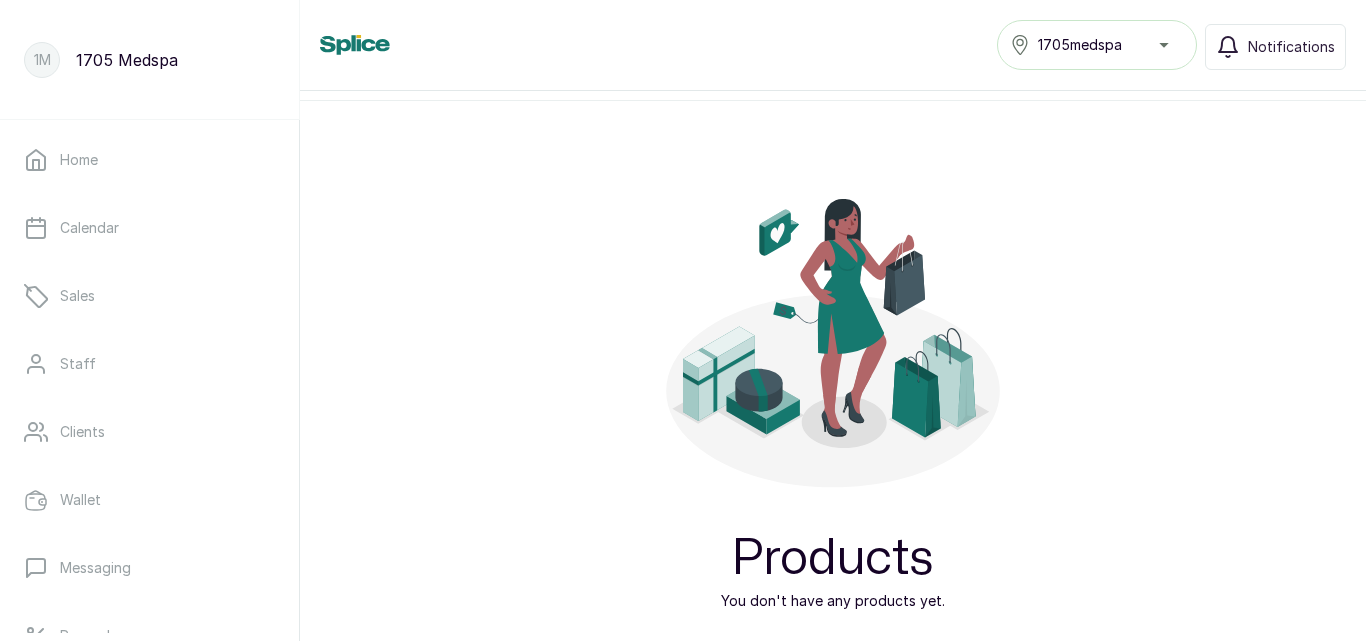 scroll, scrollTop: 0, scrollLeft: 0, axis: both 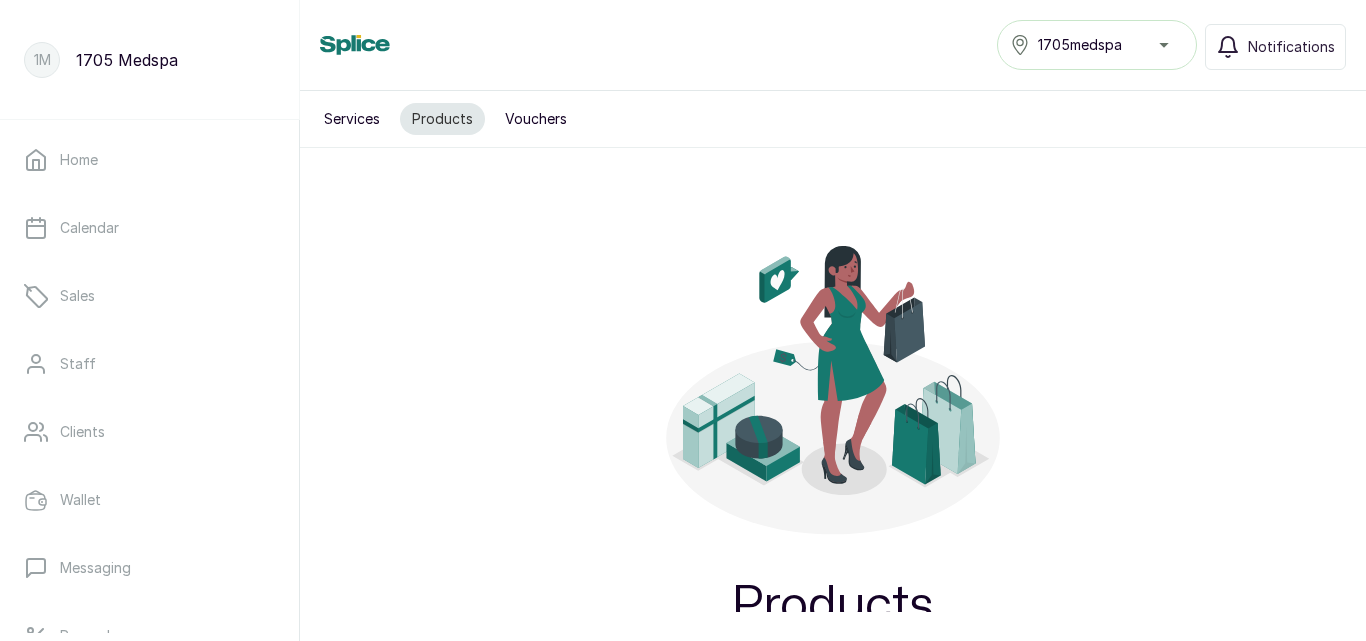 click on "Vouchers" at bounding box center [536, 119] 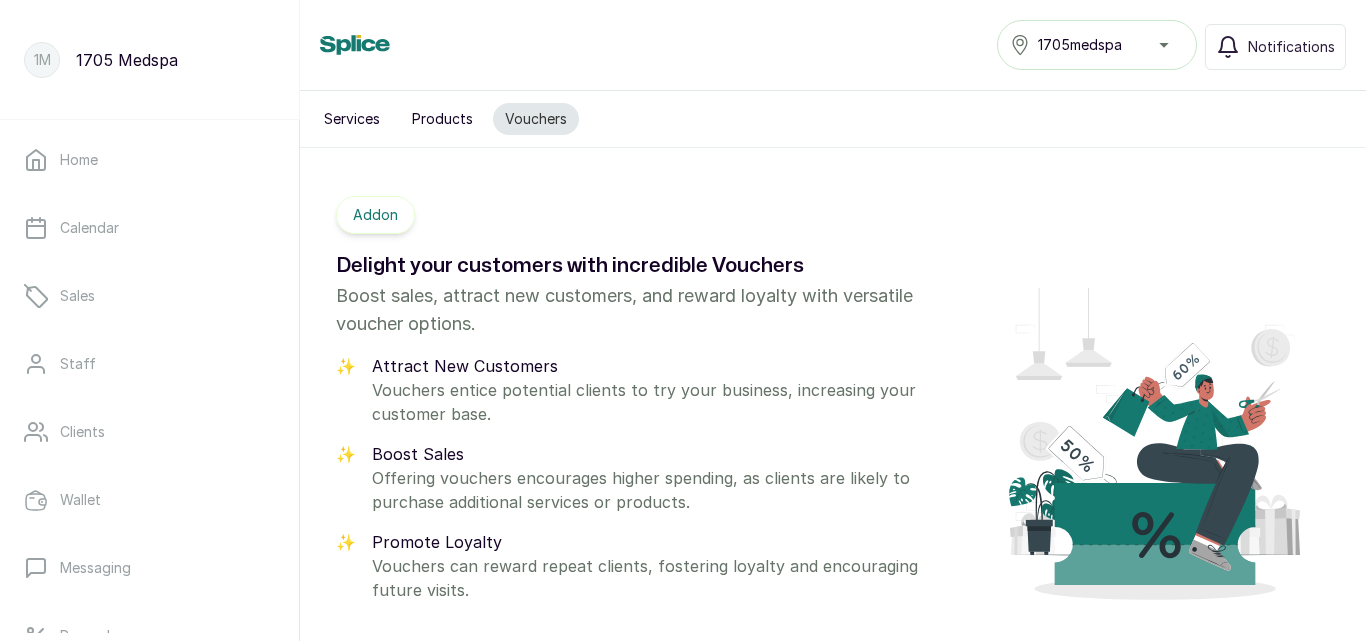 scroll, scrollTop: 109, scrollLeft: 0, axis: vertical 